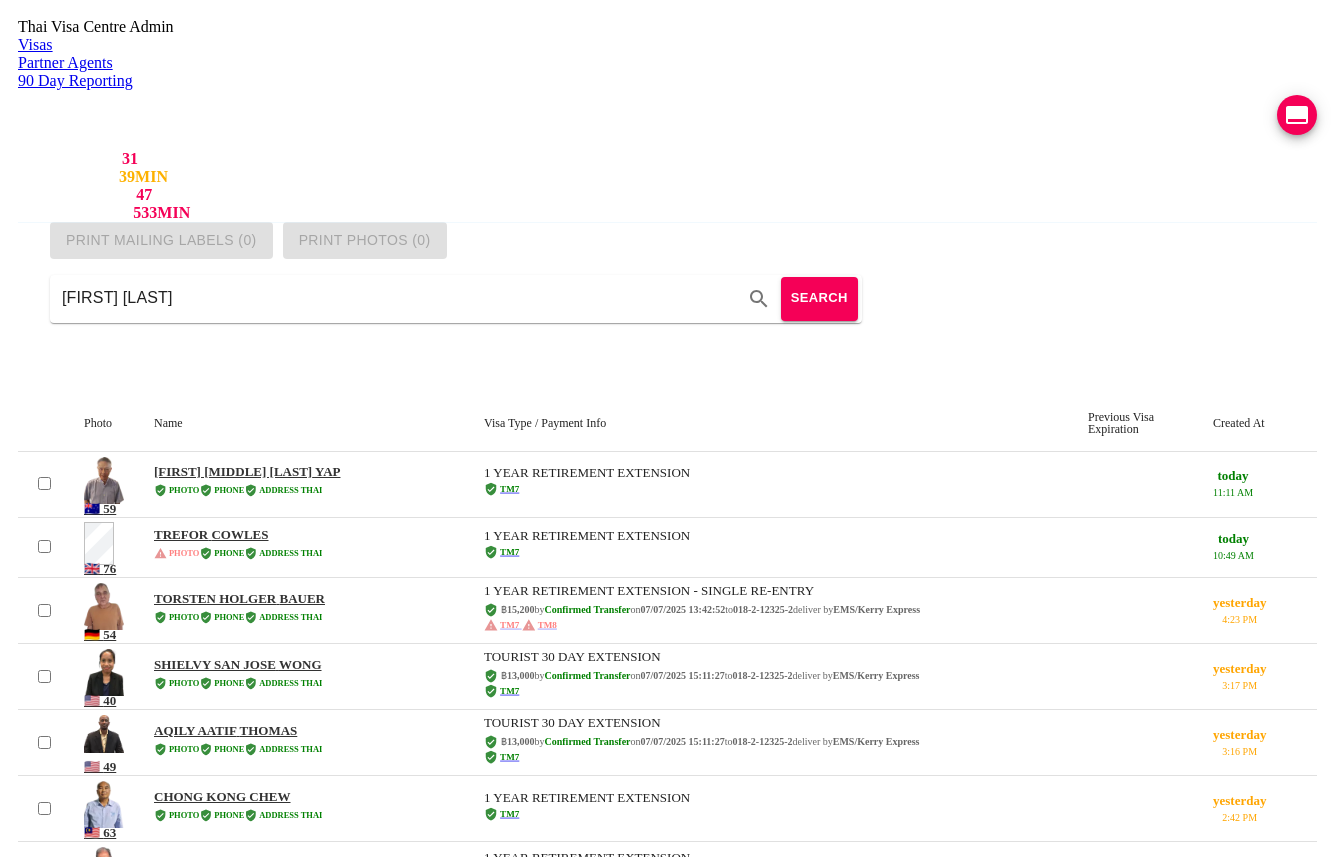 scroll, scrollTop: 0, scrollLeft: 0, axis: both 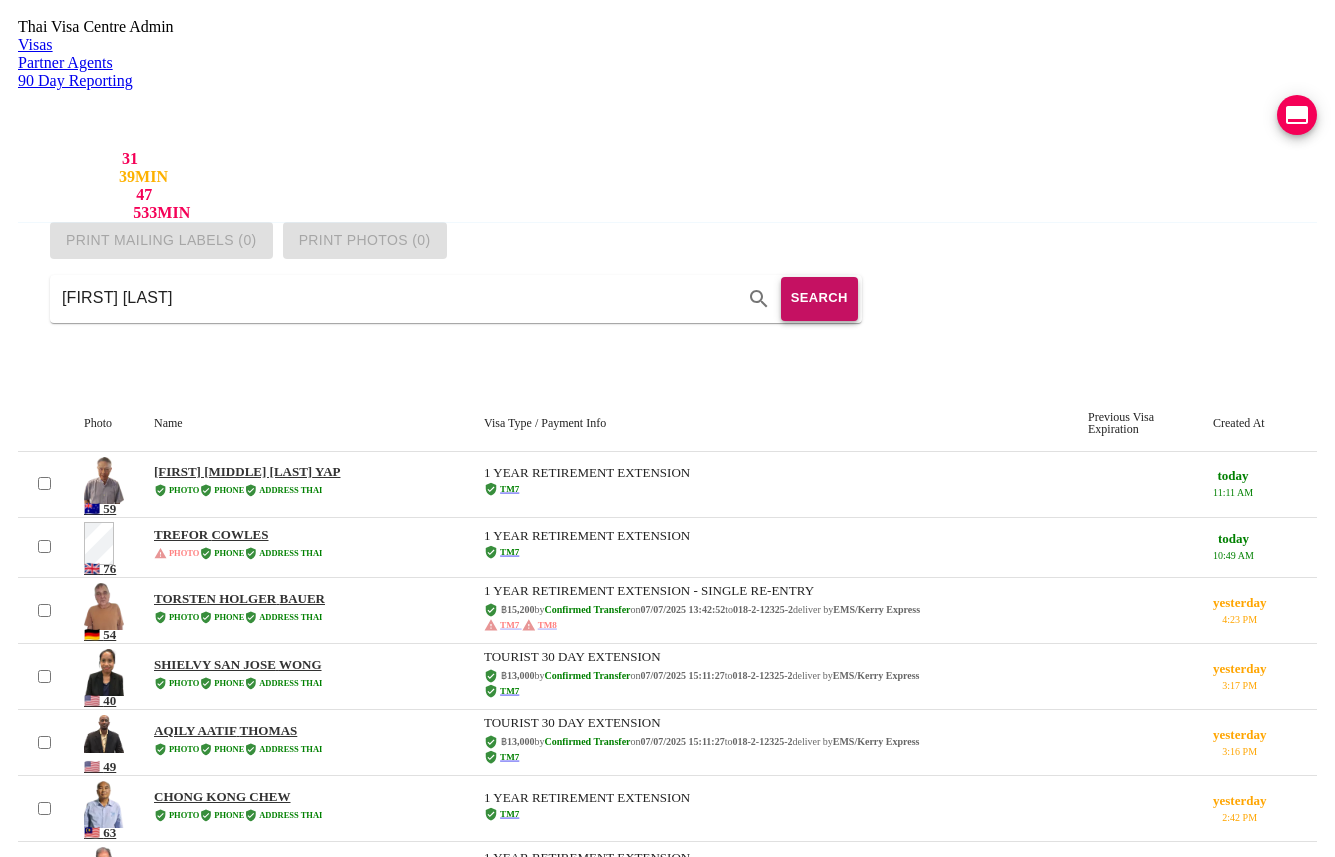 type on "[FIRST] [LAST]" 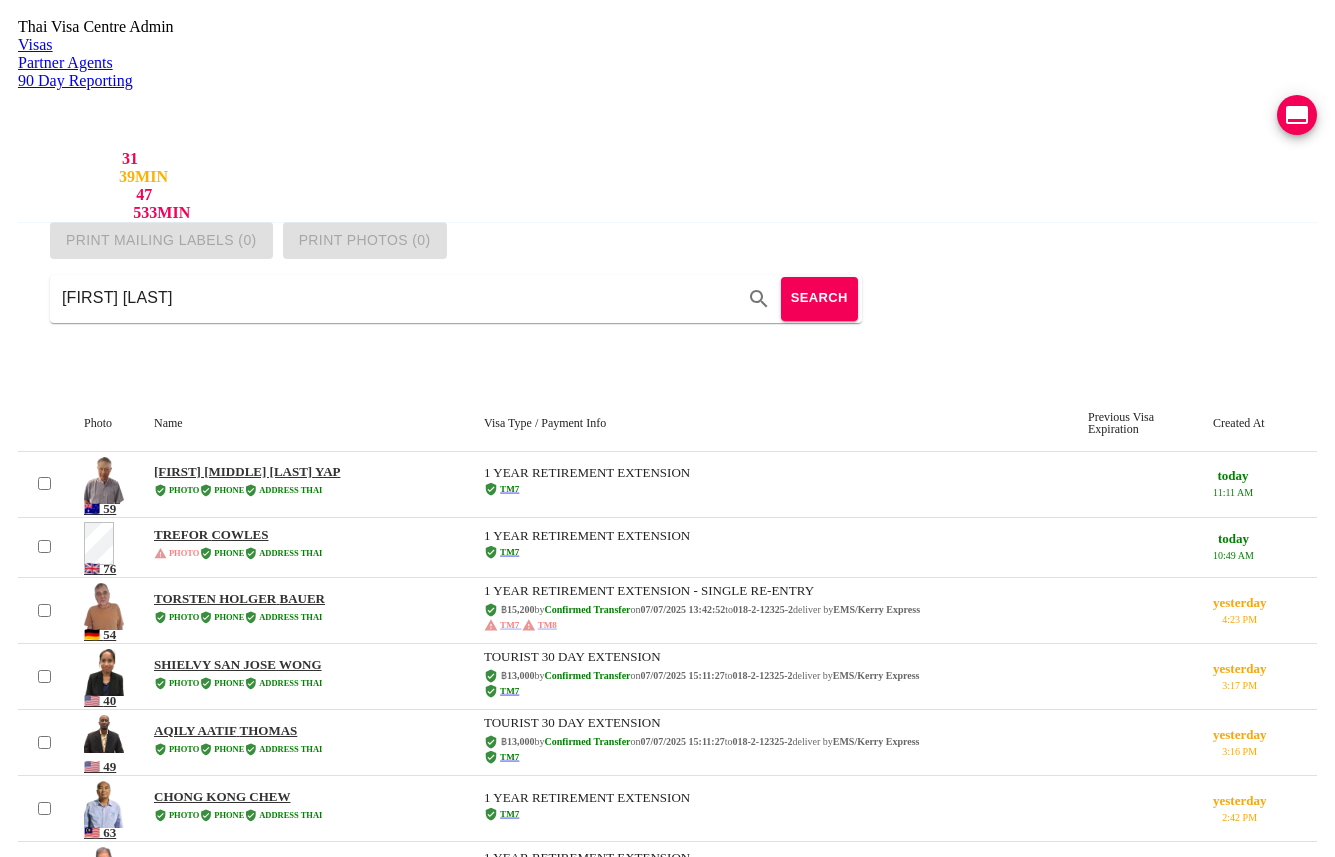 click on "SEARCH" at bounding box center [819, 298] 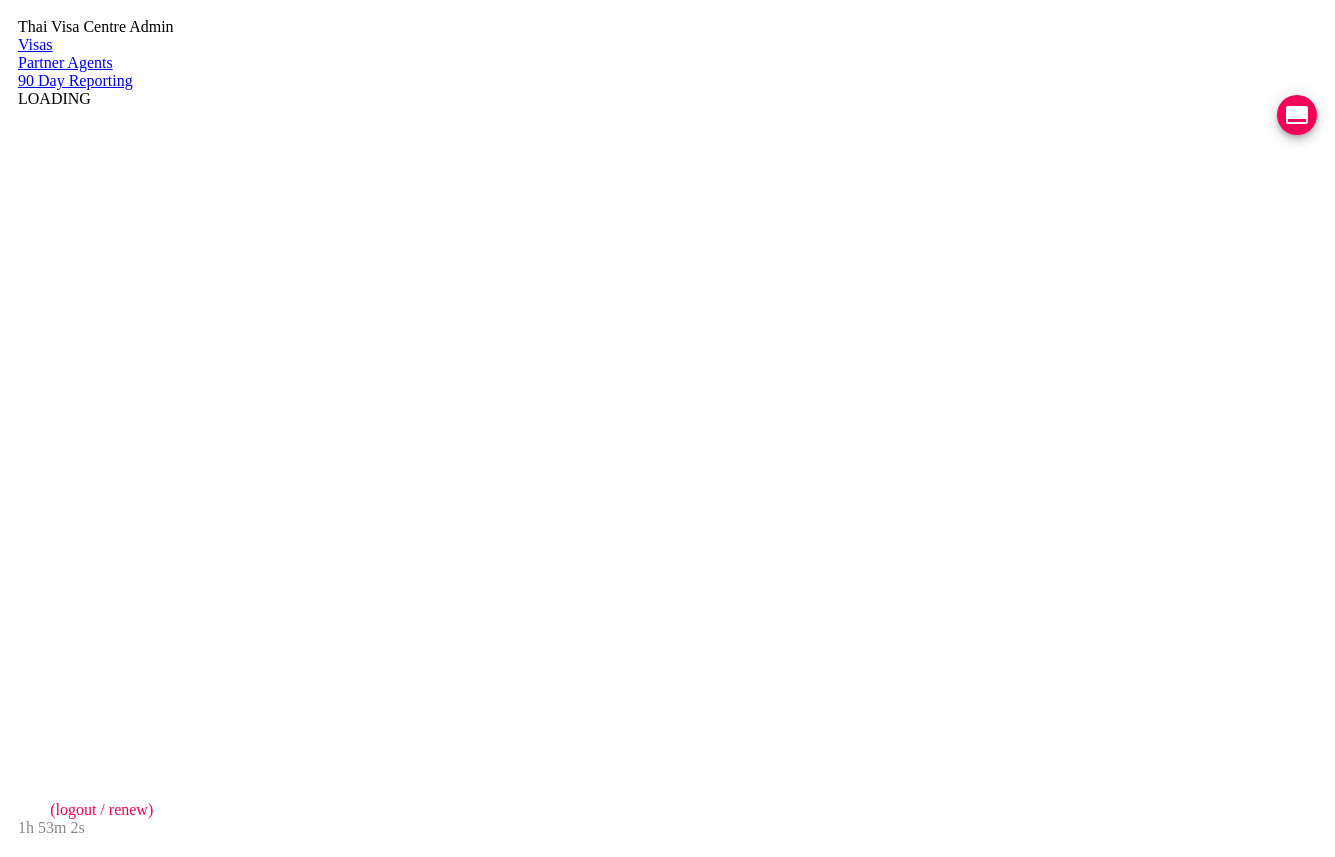 scroll, scrollTop: 0, scrollLeft: 0, axis: both 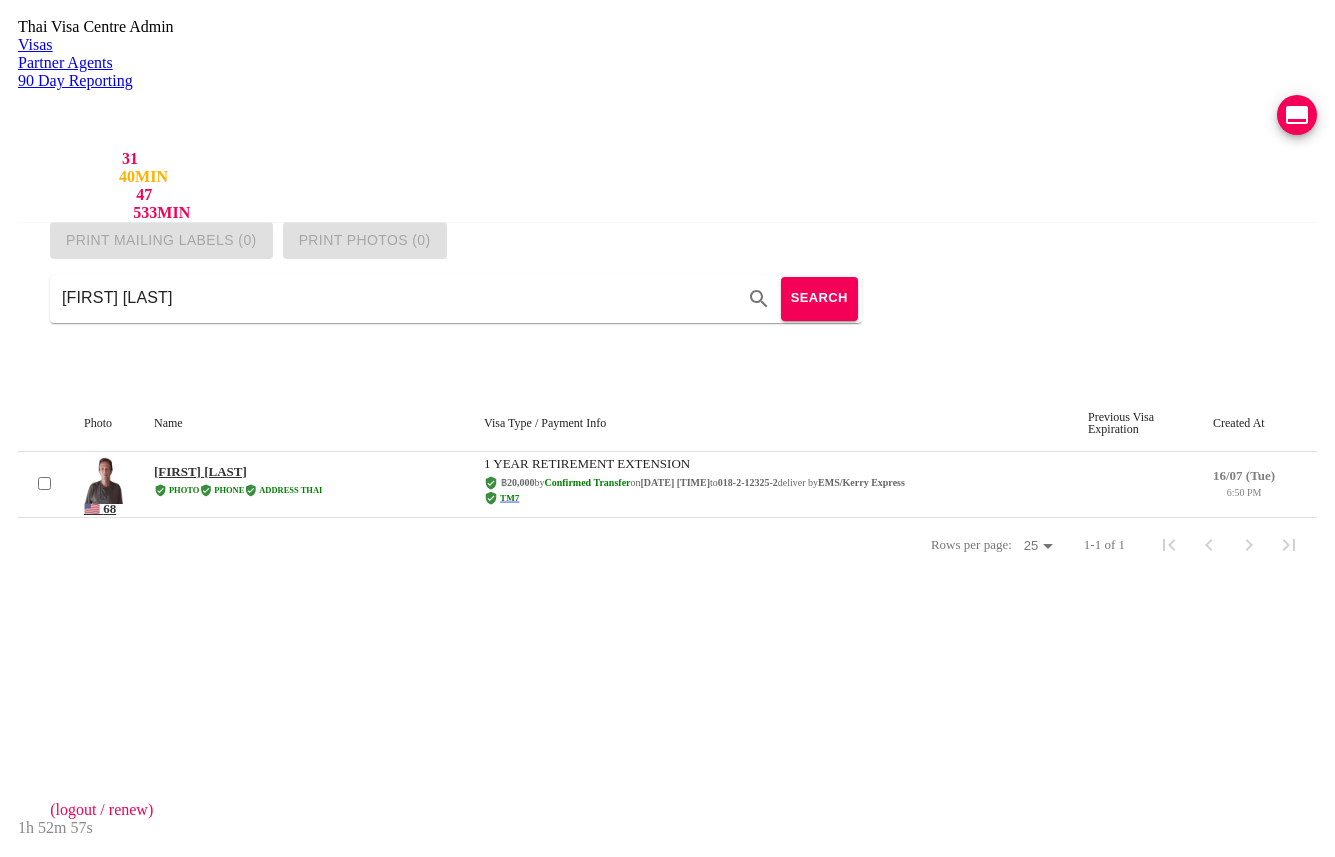 click on "JOSEPH   SPINOZZI" at bounding box center (200, 471) 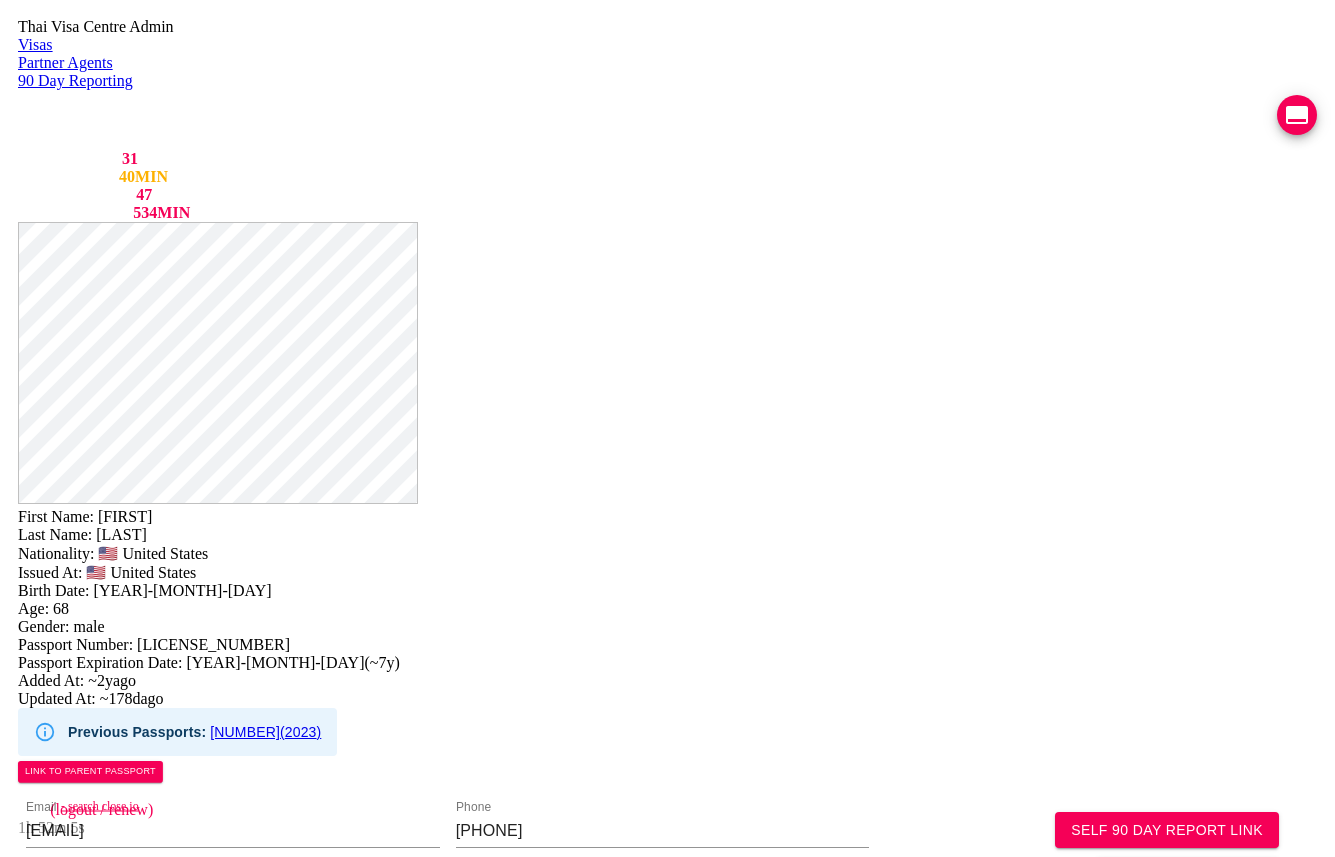 scroll, scrollTop: 1571, scrollLeft: 0, axis: vertical 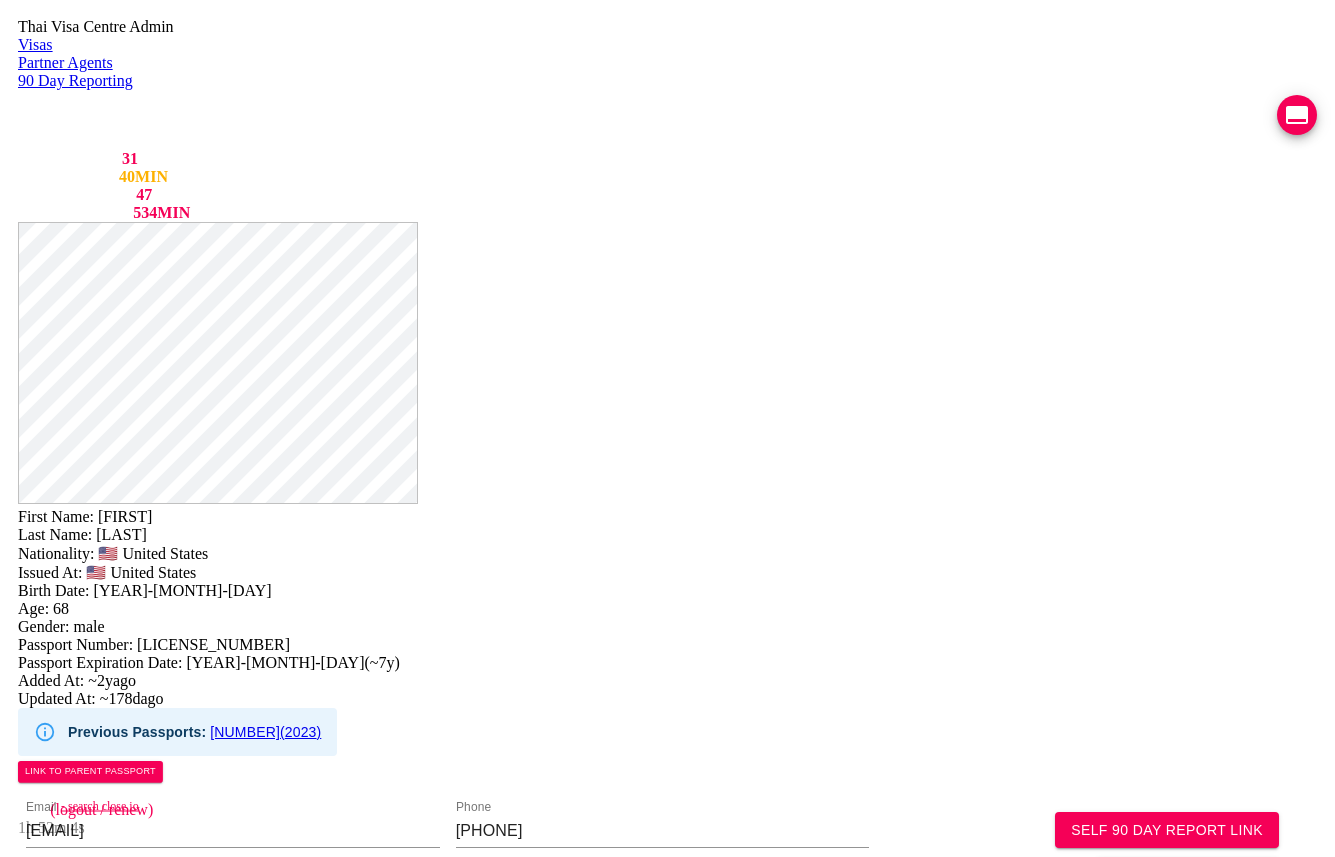 click on "COMPLETED" at bounding box center [126, 2280] 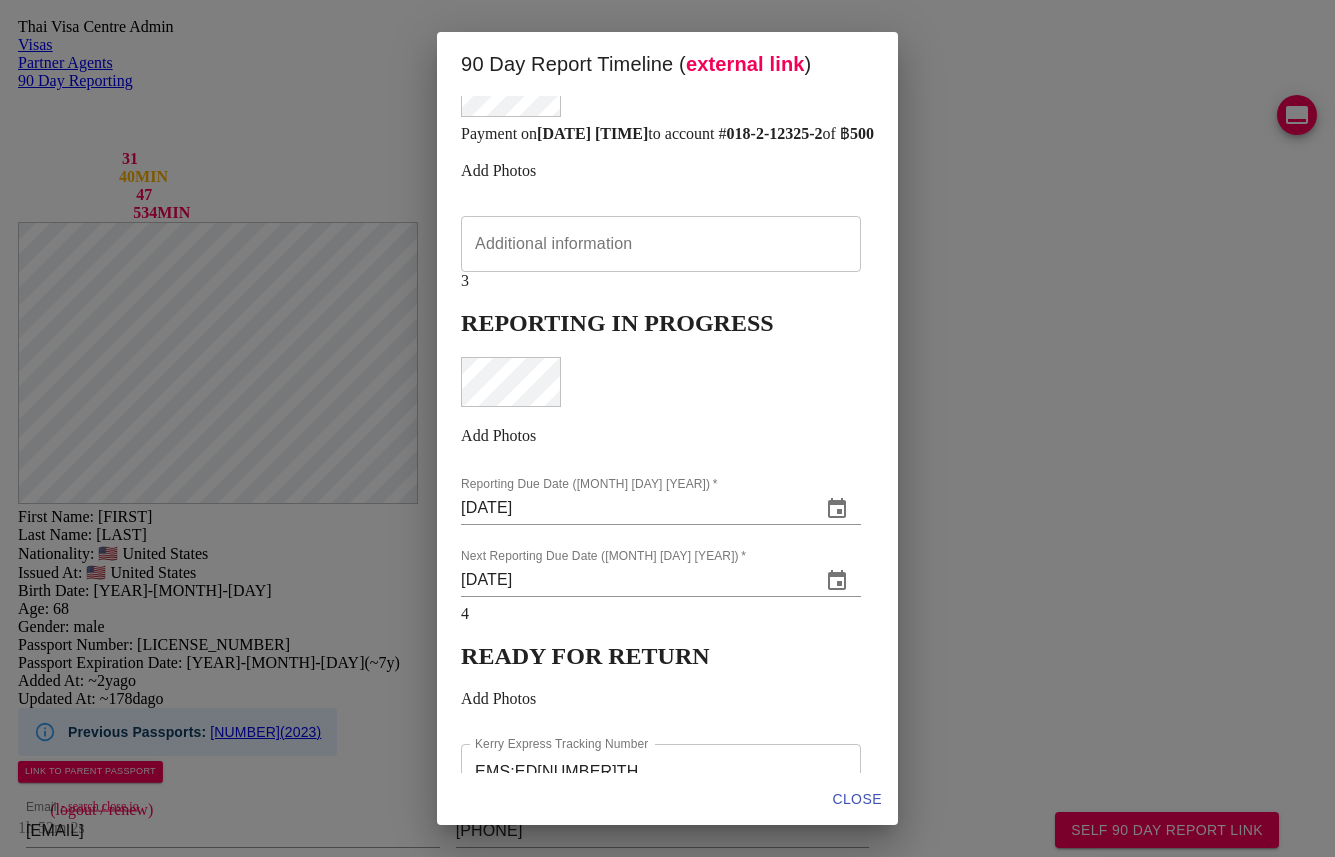 scroll, scrollTop: 591, scrollLeft: 0, axis: vertical 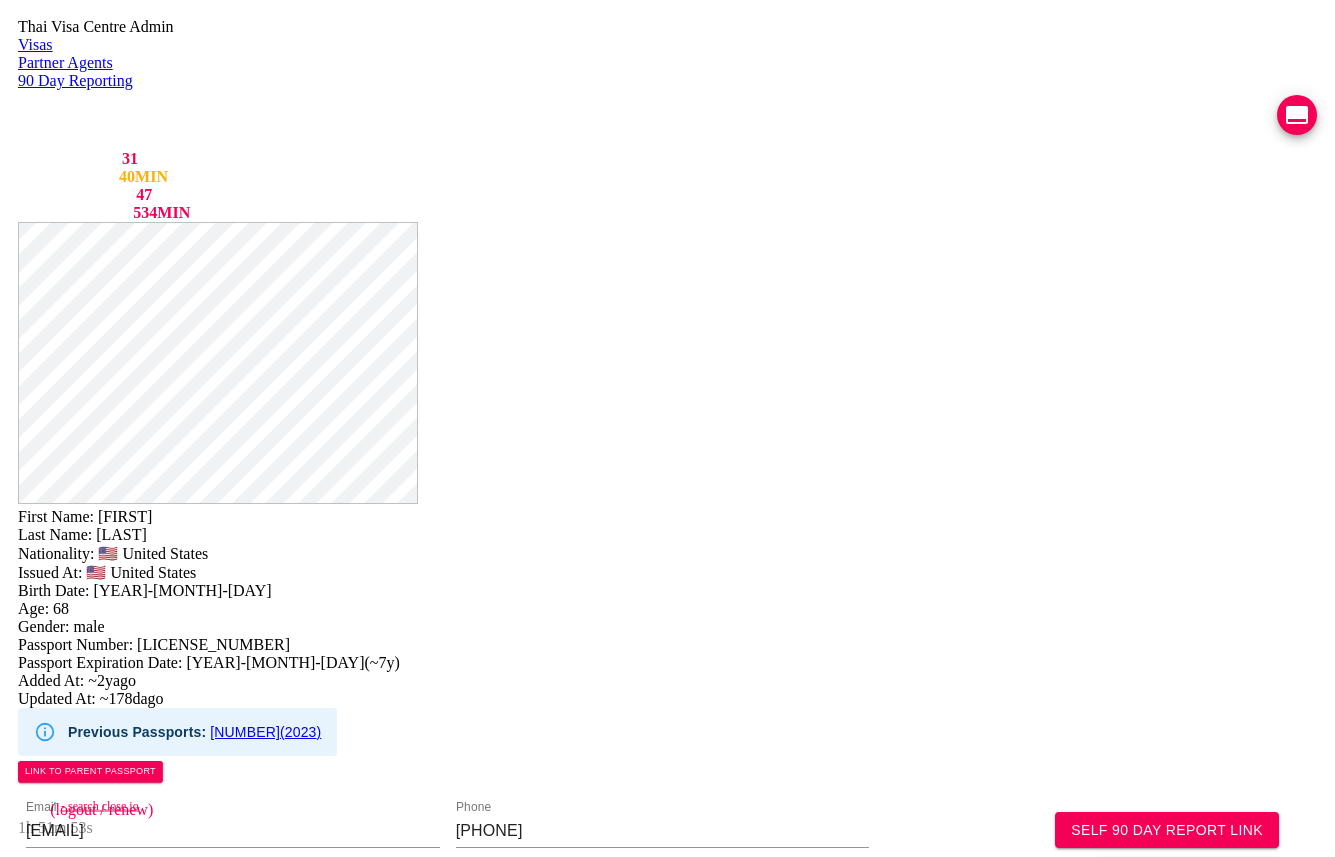 drag, startPoint x: 778, startPoint y: 69, endPoint x: 965, endPoint y: 69, distance: 187 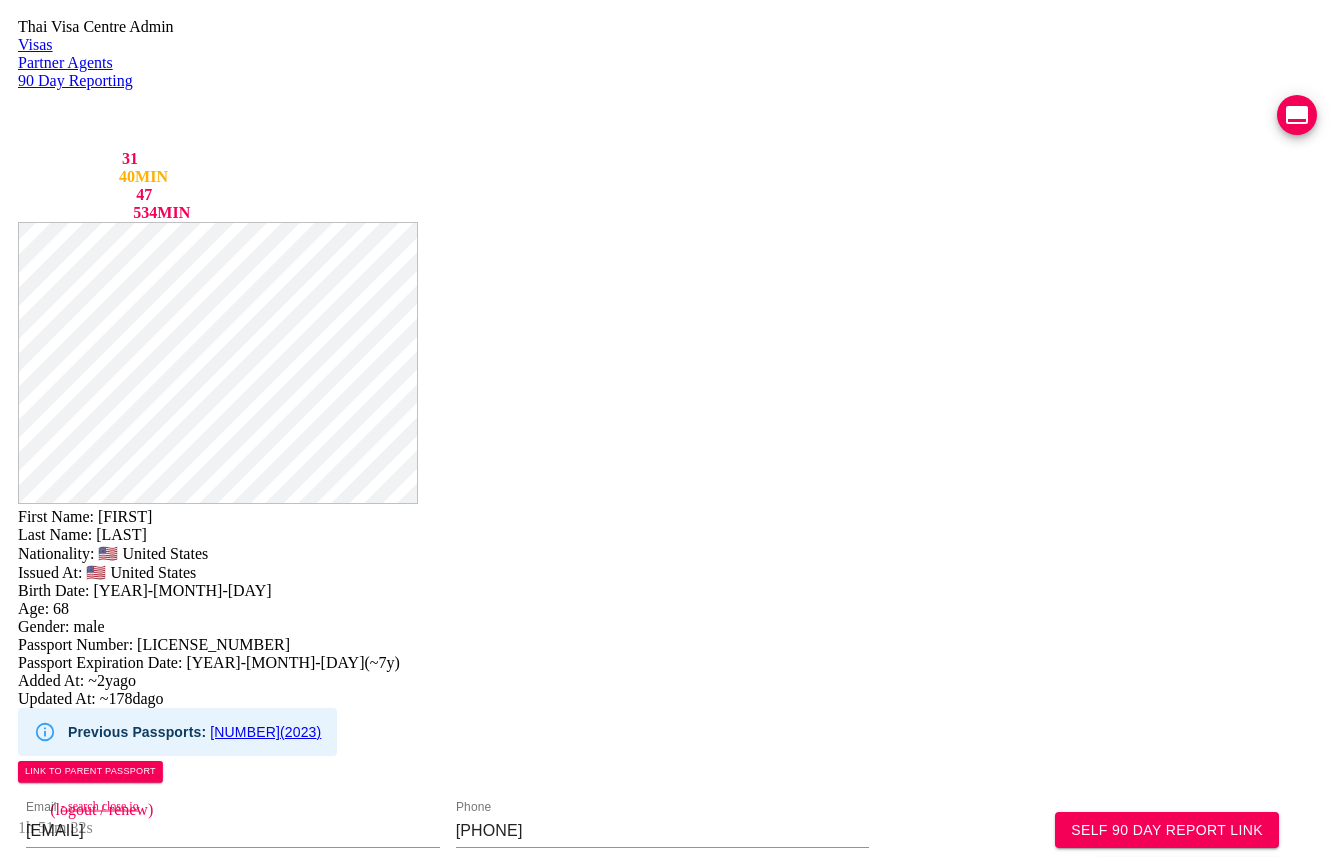 scroll, scrollTop: 1754, scrollLeft: 0, axis: vertical 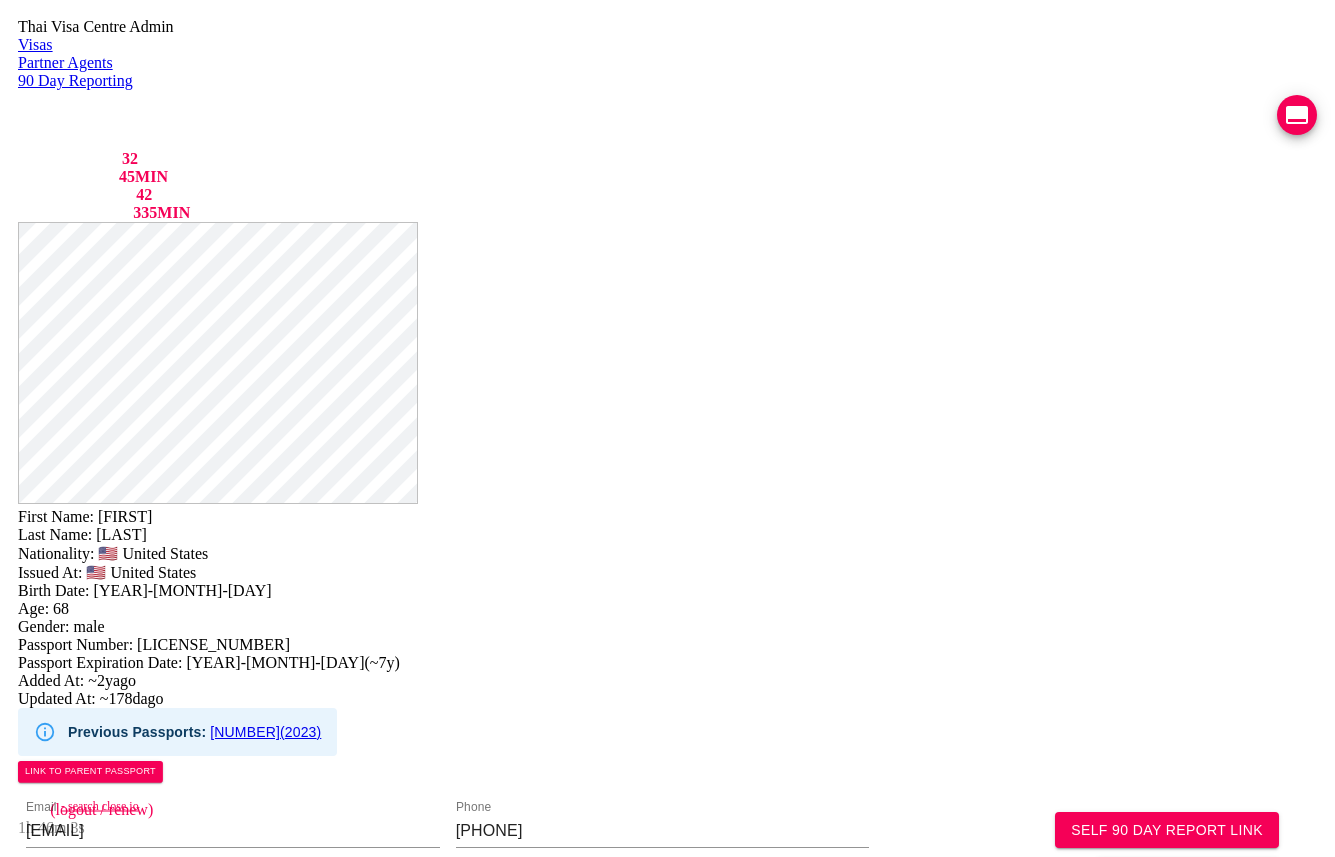 click on "Visas" at bounding box center (667, 45) 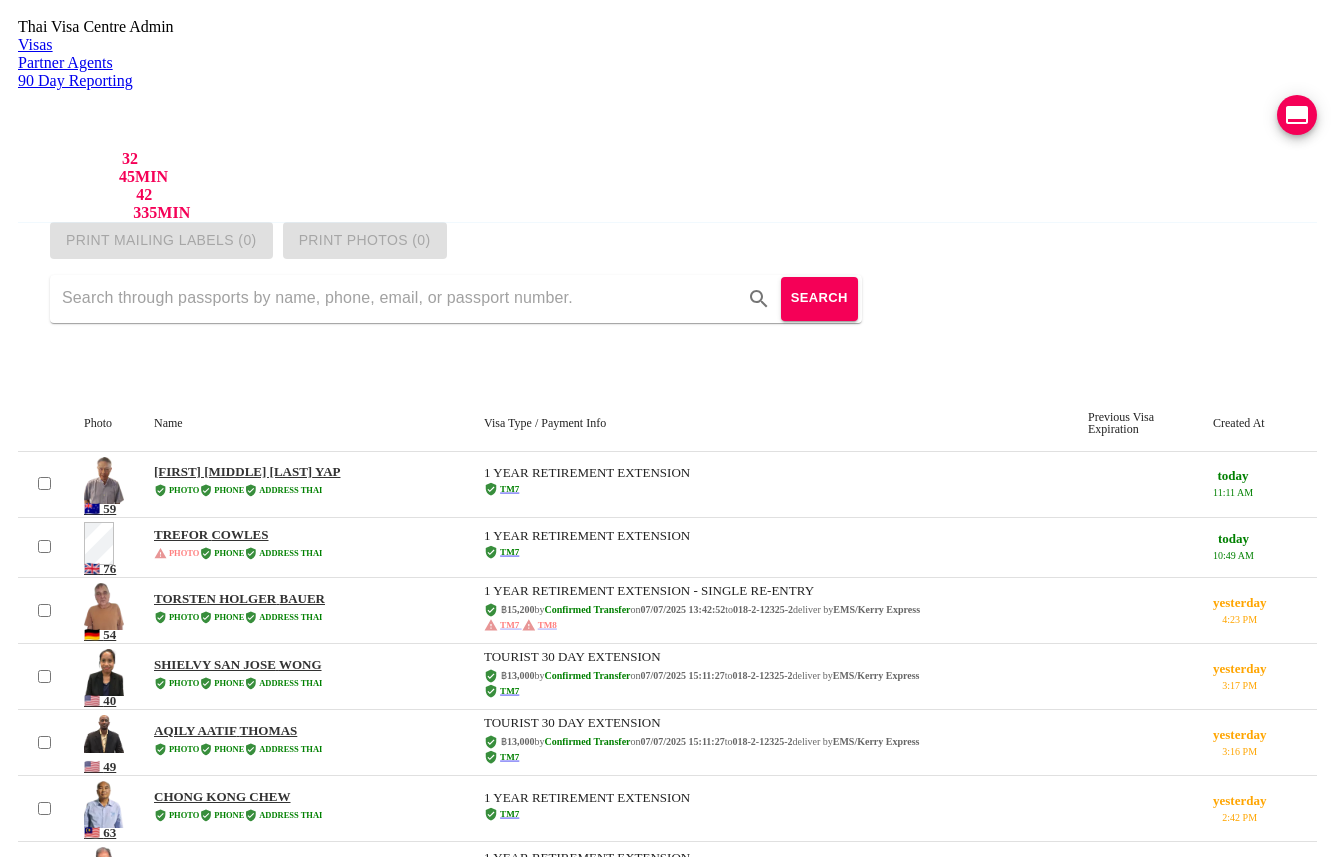 click at bounding box center (399, 299) 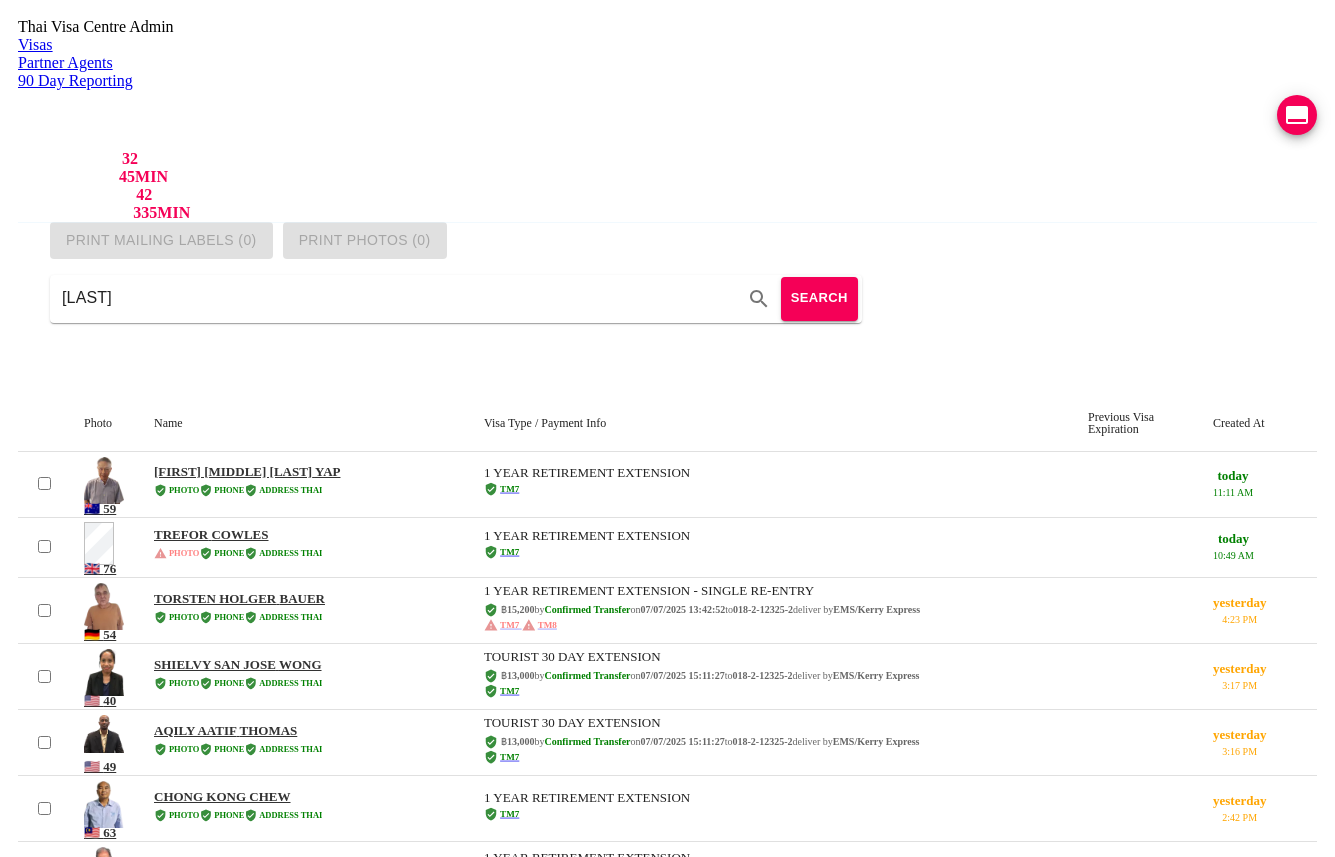 type on "Kiddell" 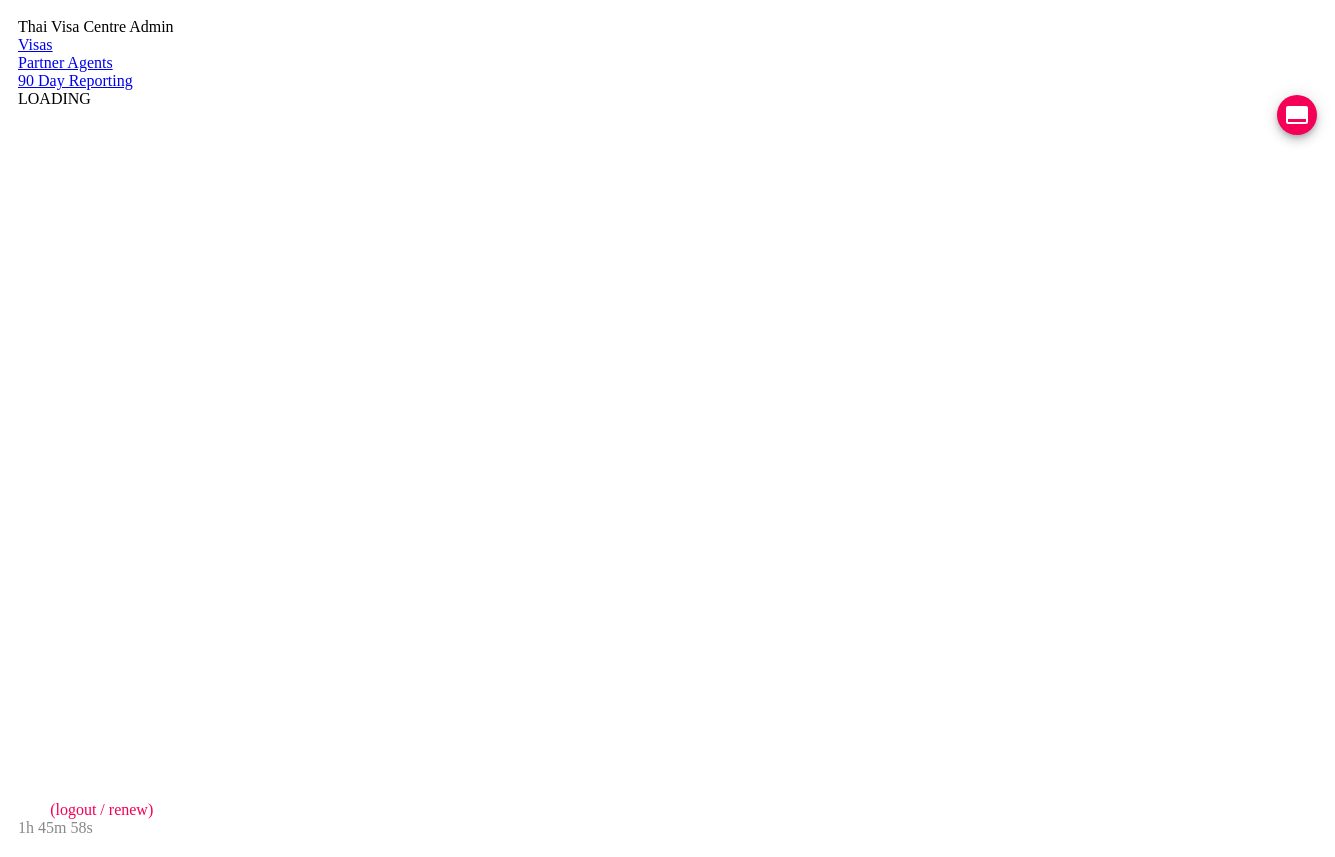 scroll, scrollTop: 0, scrollLeft: 0, axis: both 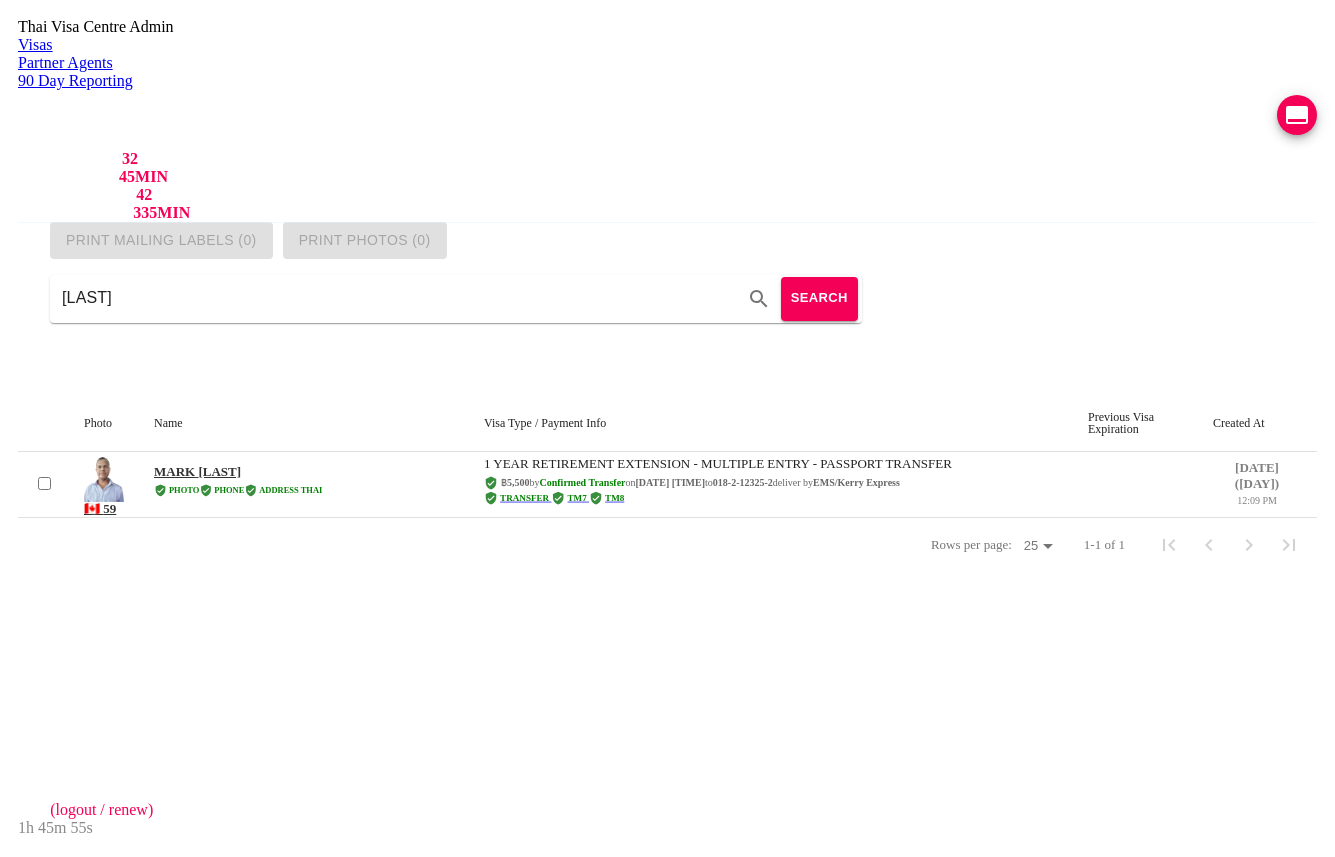 click on "[FIRST]   [LAST]" at bounding box center [197, 471] 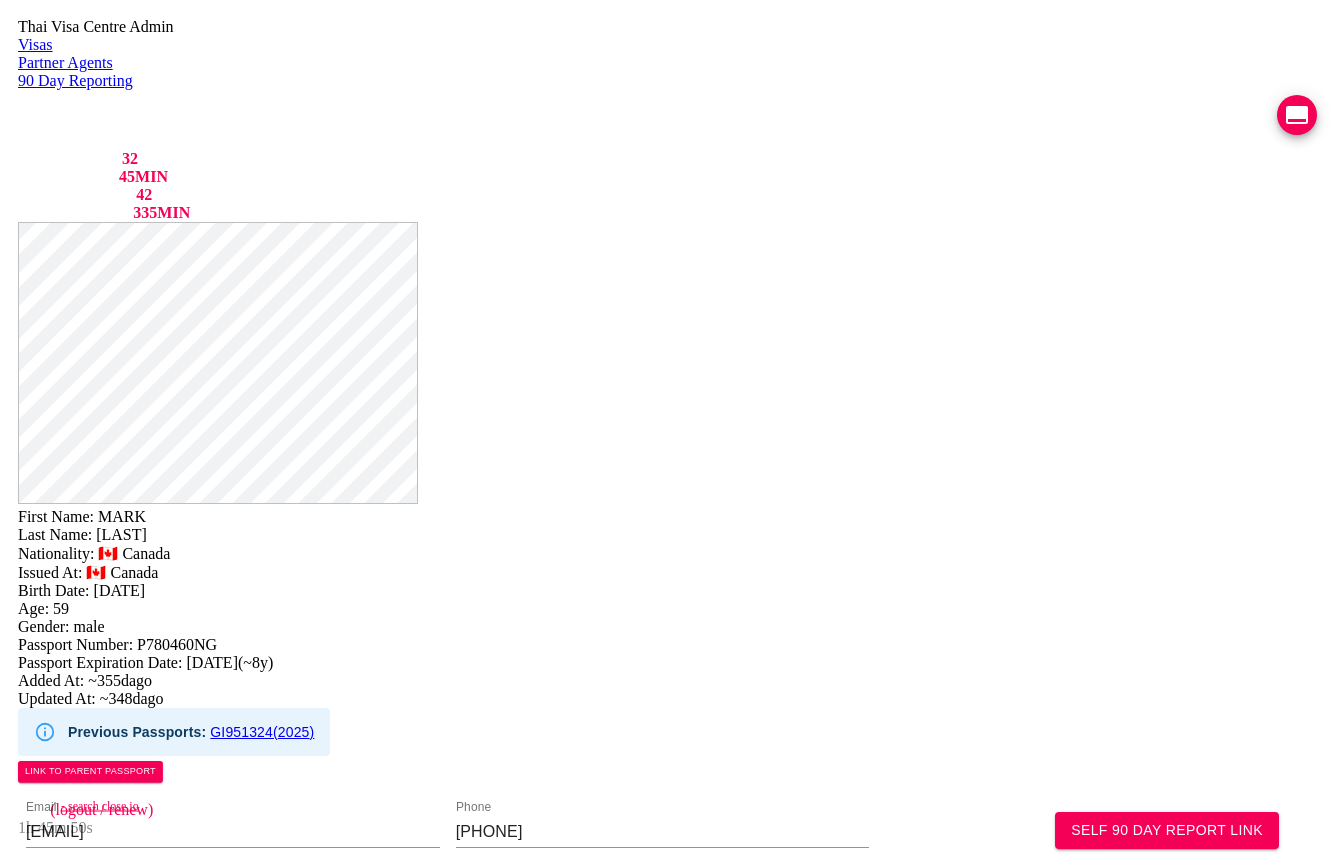 scroll, scrollTop: 898, scrollLeft: 0, axis: vertical 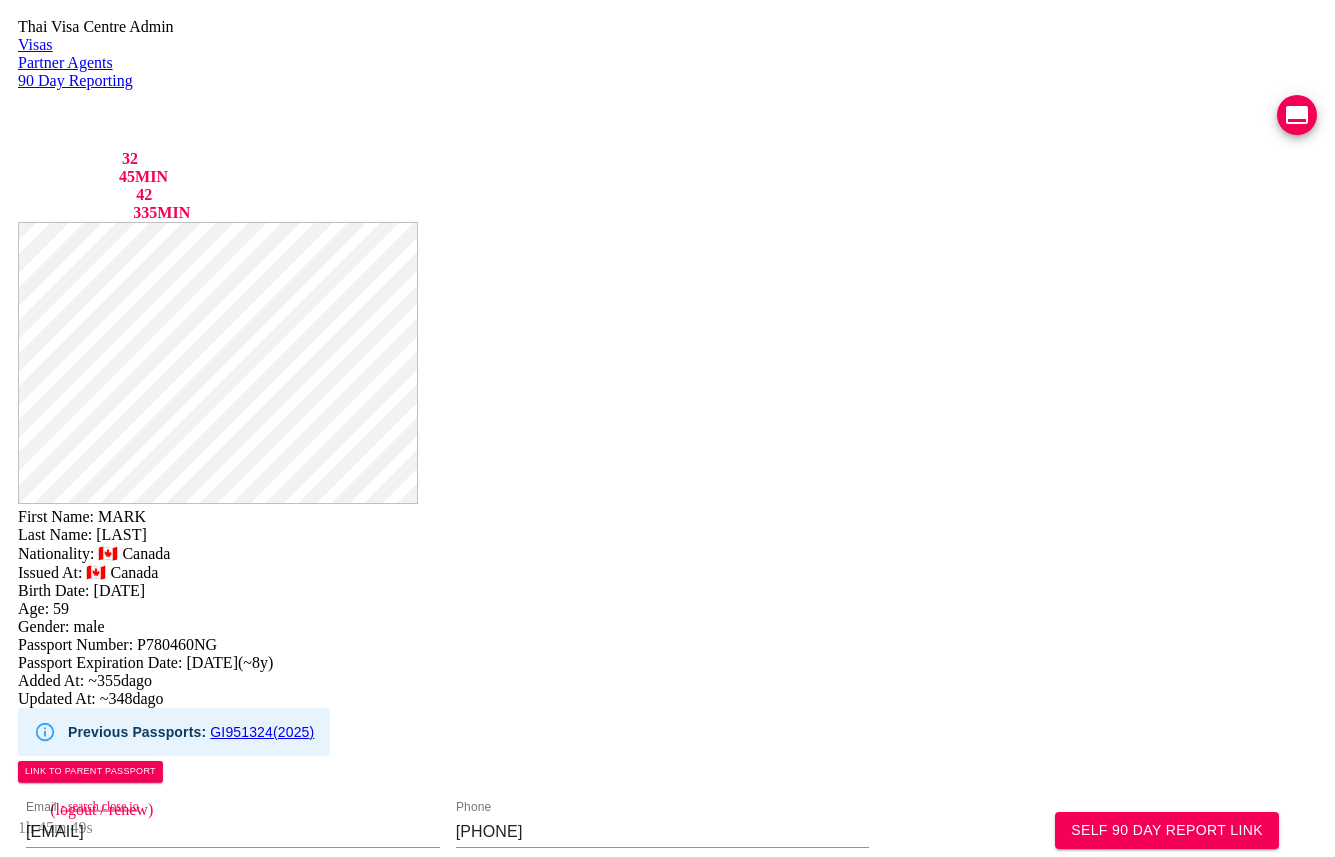 click on "VIEW TIMELINE" at bounding box center (153, 1626) 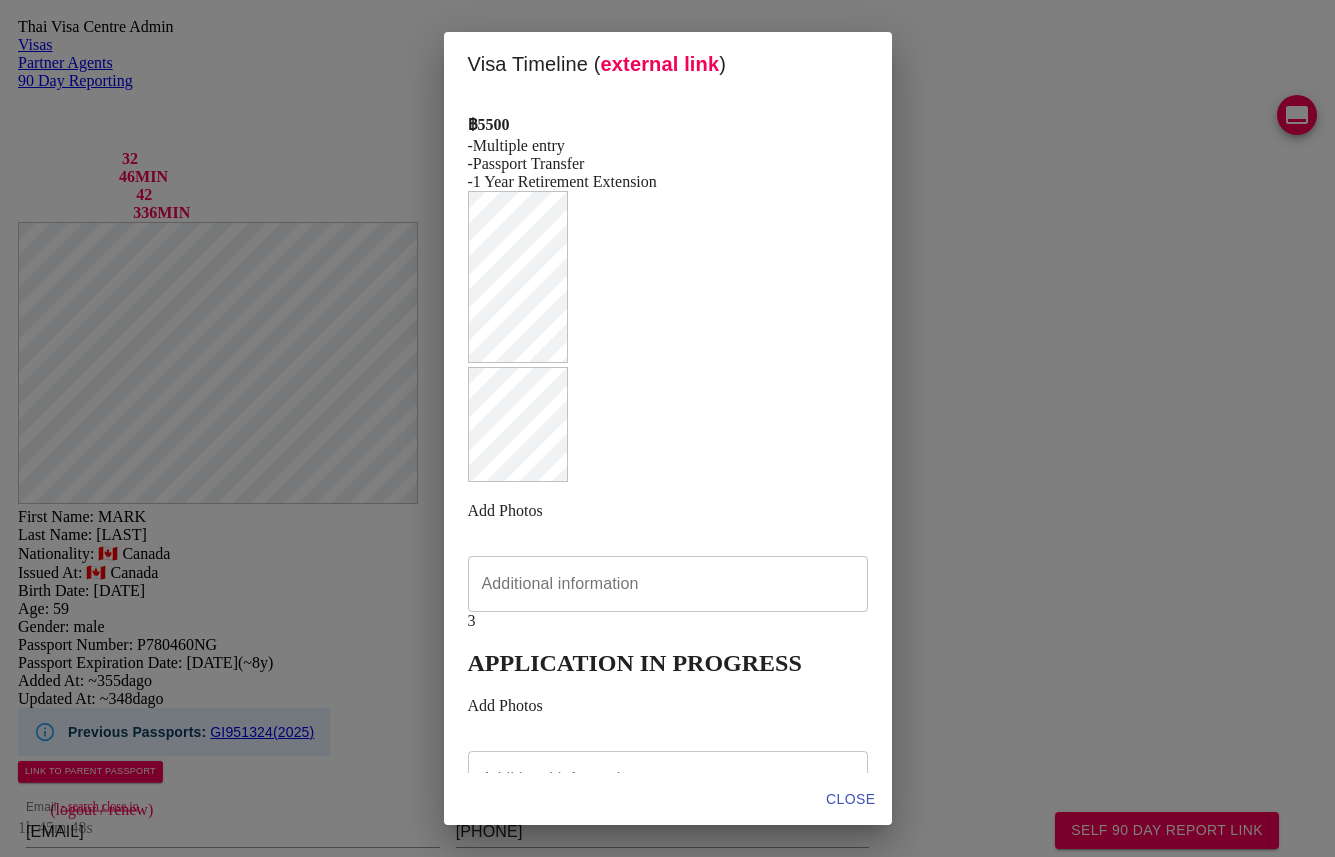 scroll, scrollTop: 660, scrollLeft: 0, axis: vertical 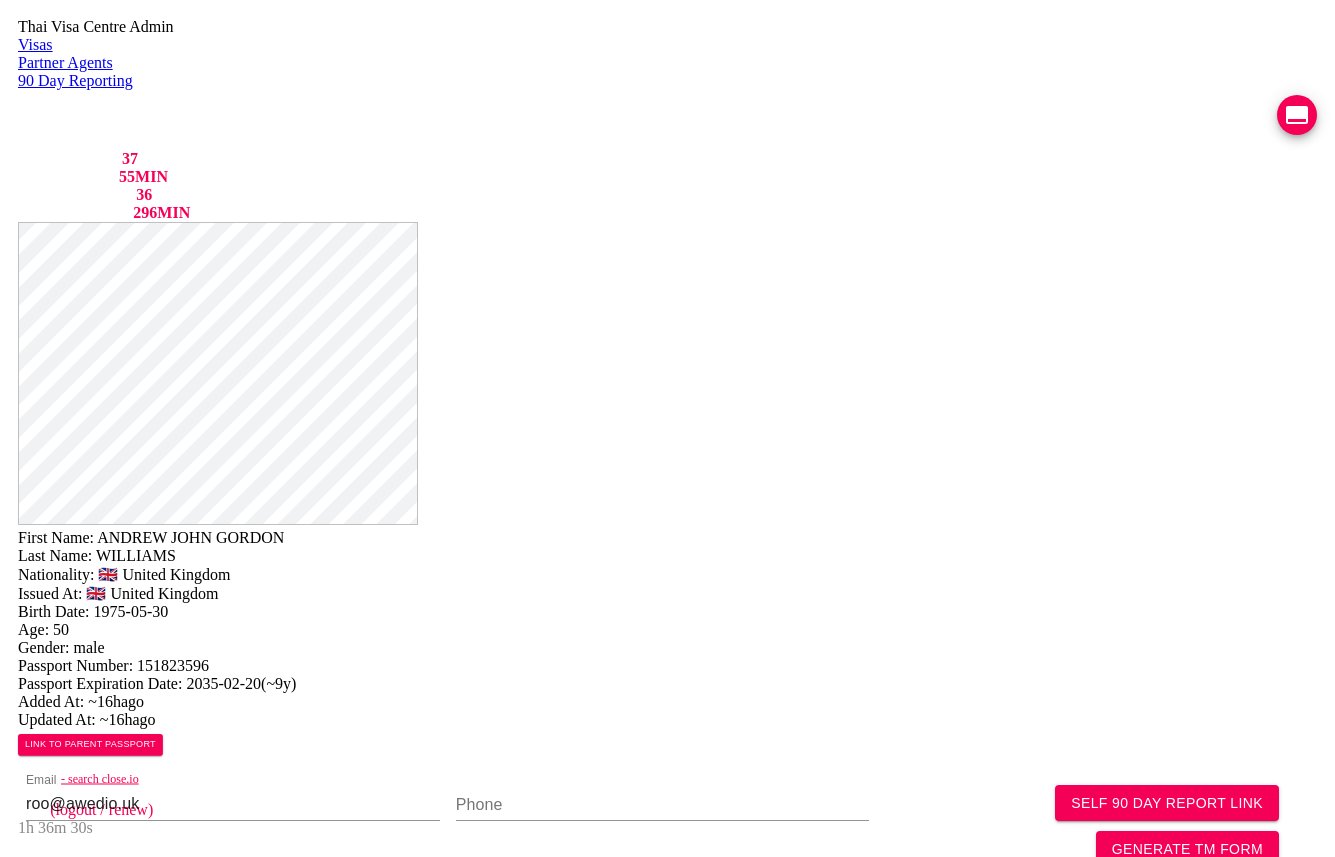click at bounding box center (1092, 961) 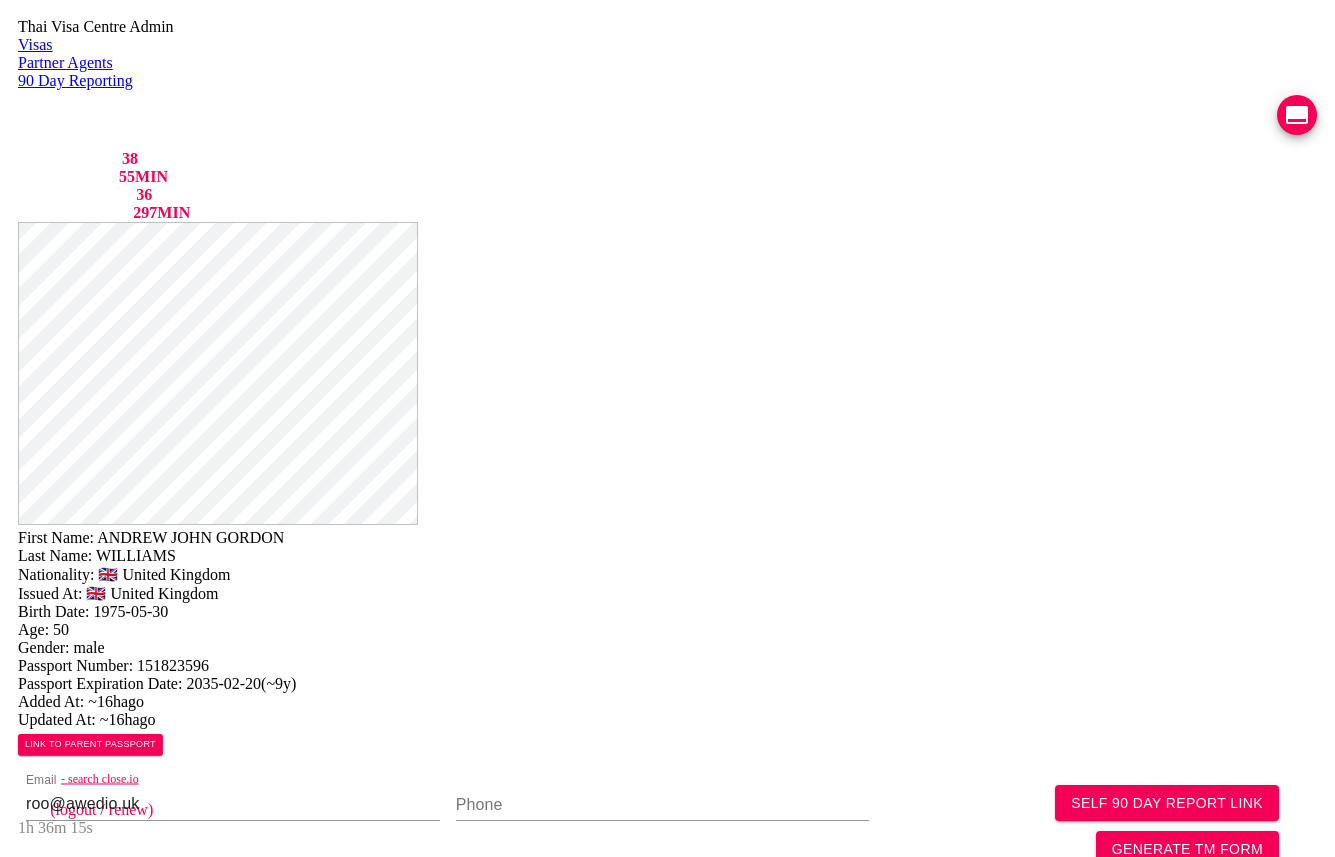 click on "[ADDRESS]" at bounding box center (1092, 961) 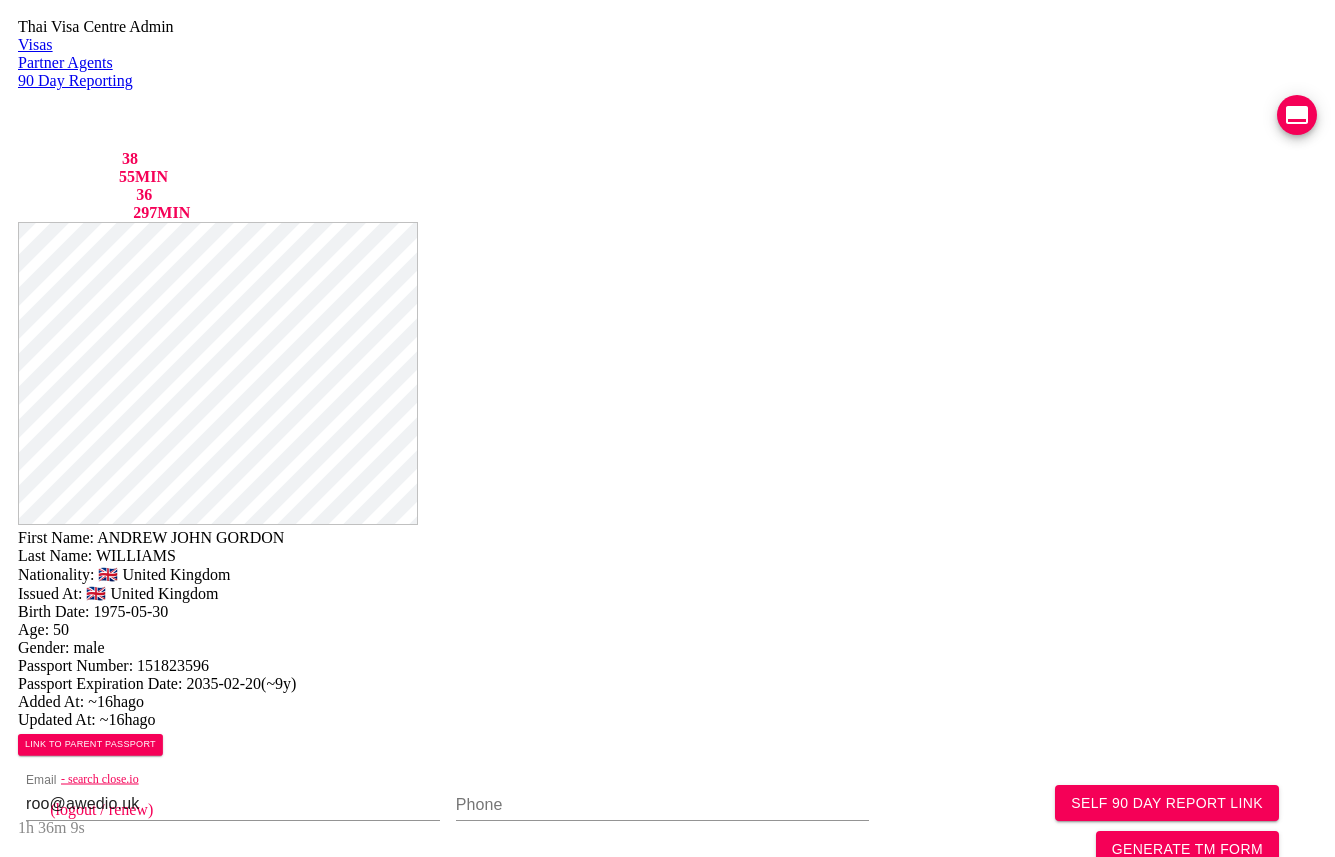 click on "[ADDRESS]" at bounding box center [1092, 961] 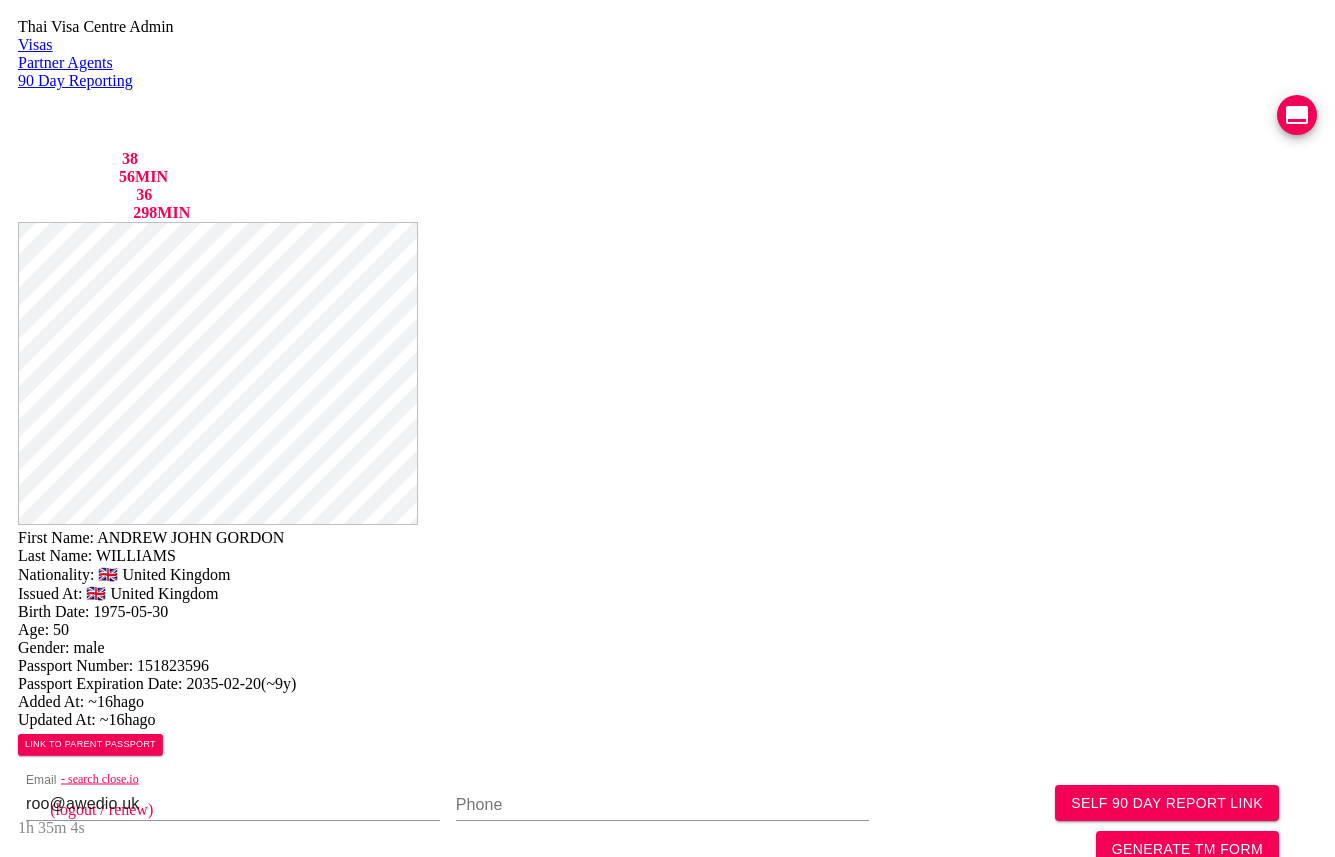 paste on "[DISTRICT] [DISTRICT] [PROVINCE]
POSTAL CODE [POSTAL_CODE]" 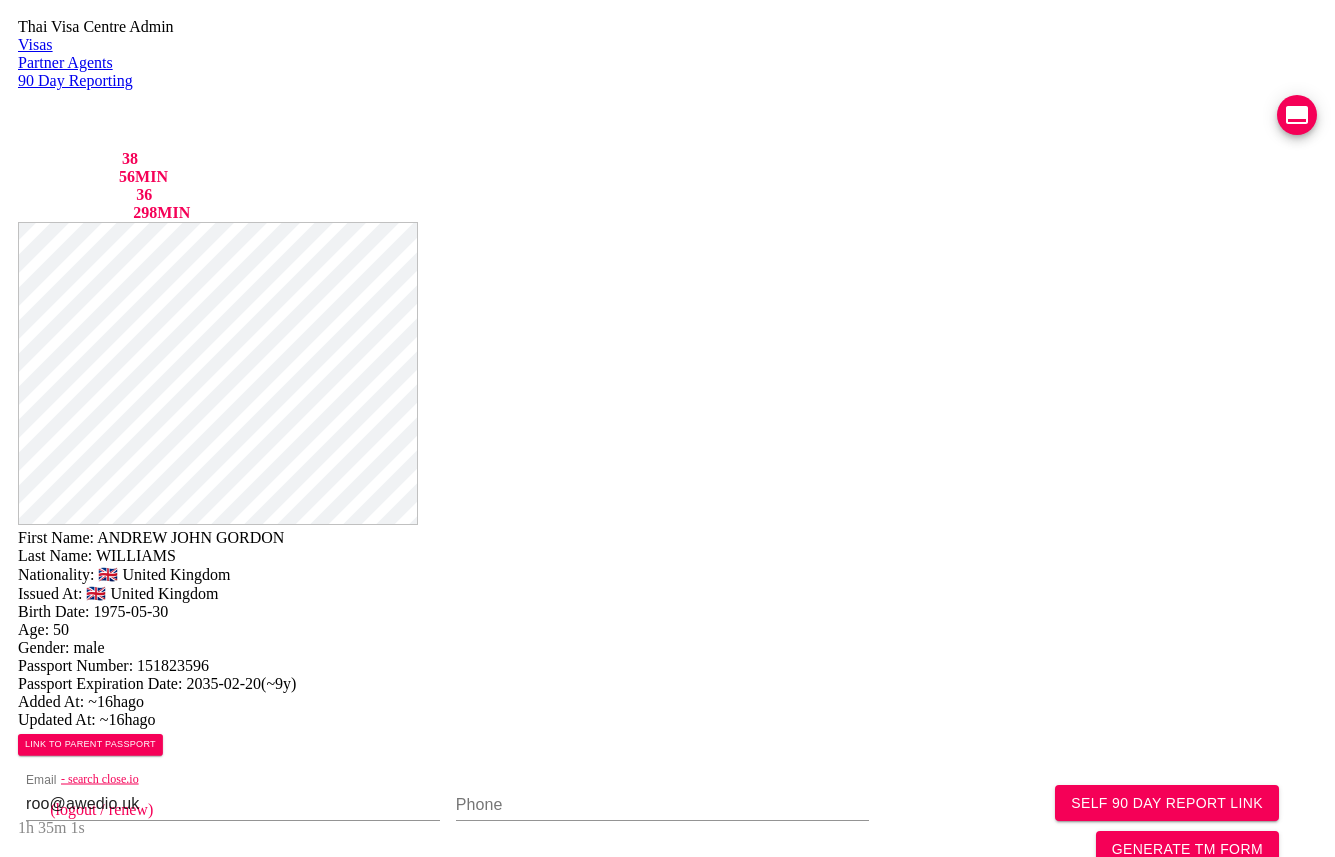 drag, startPoint x: 1003, startPoint y: 502, endPoint x: 936, endPoint y: 505, distance: 67.06713 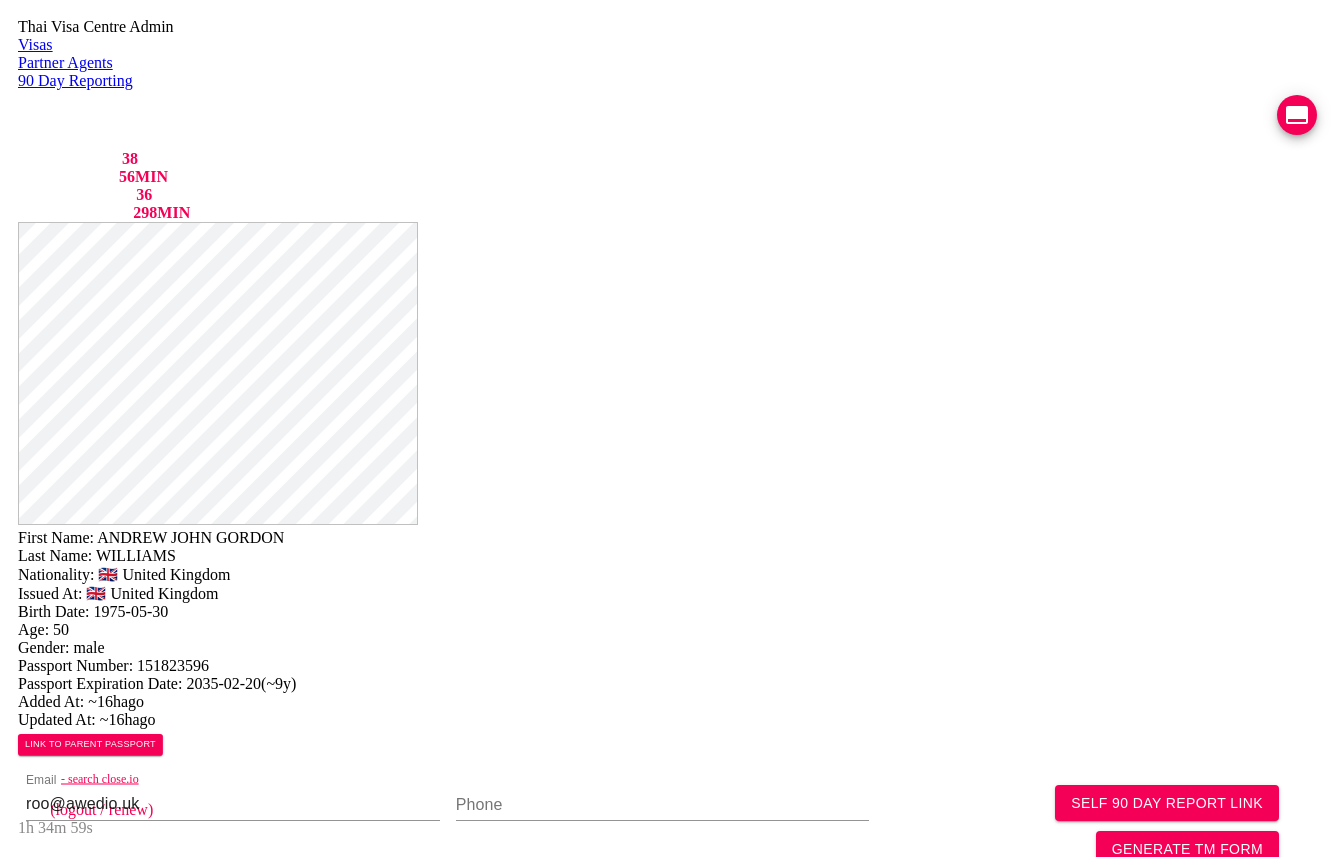 type on "[ADDRESS] [POSTAL_CODE]" 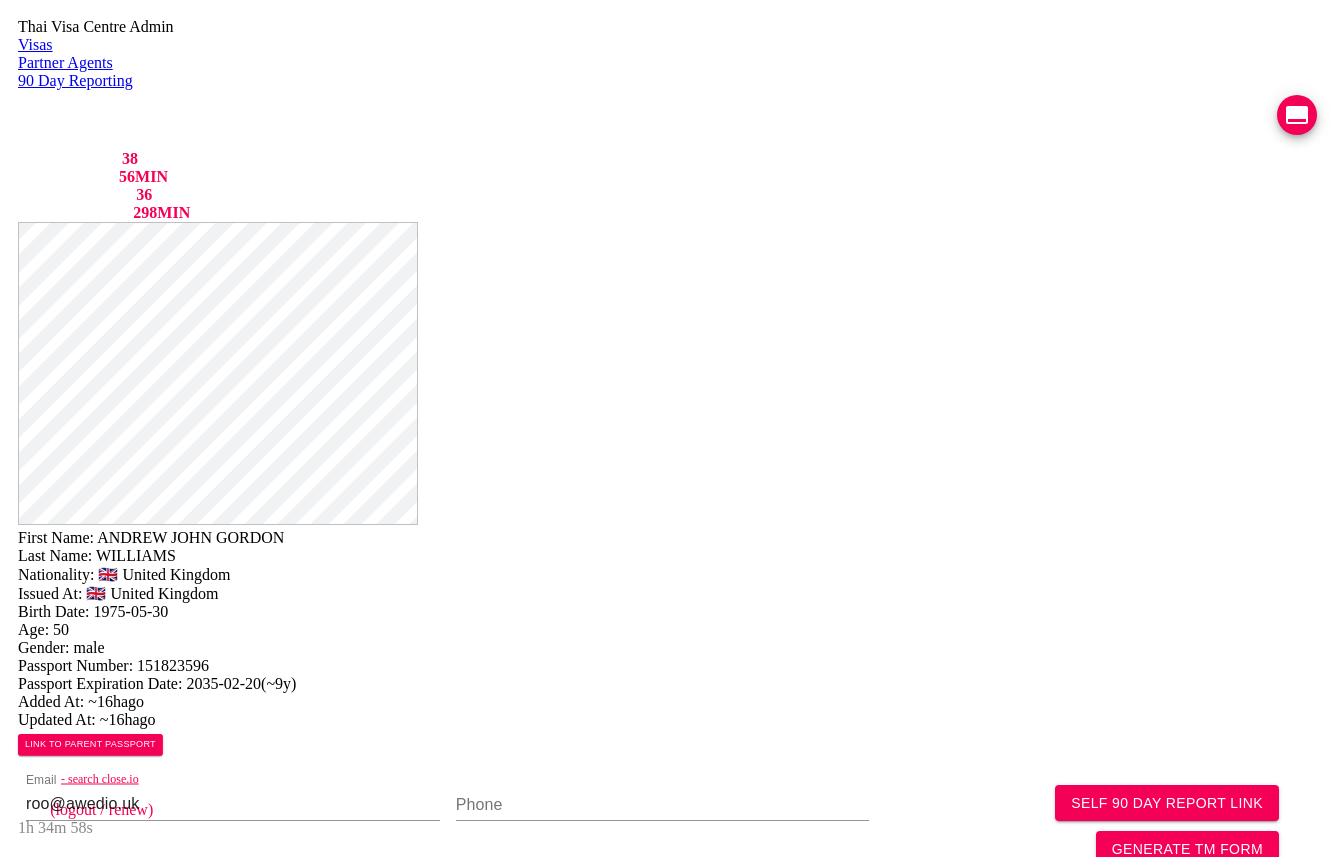 click on "Save Changes" at bounding box center [1102, 1052] 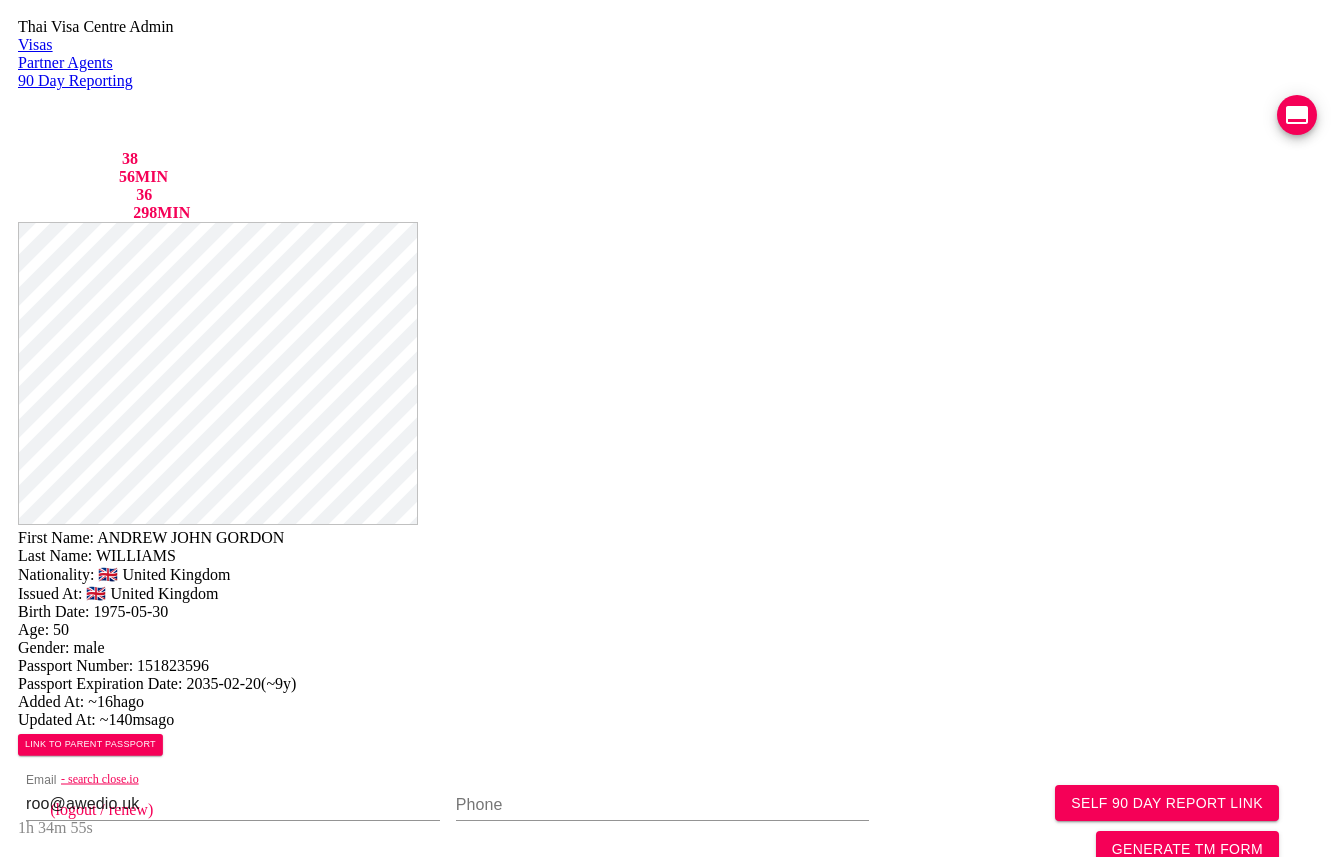 click at bounding box center (233, 805) 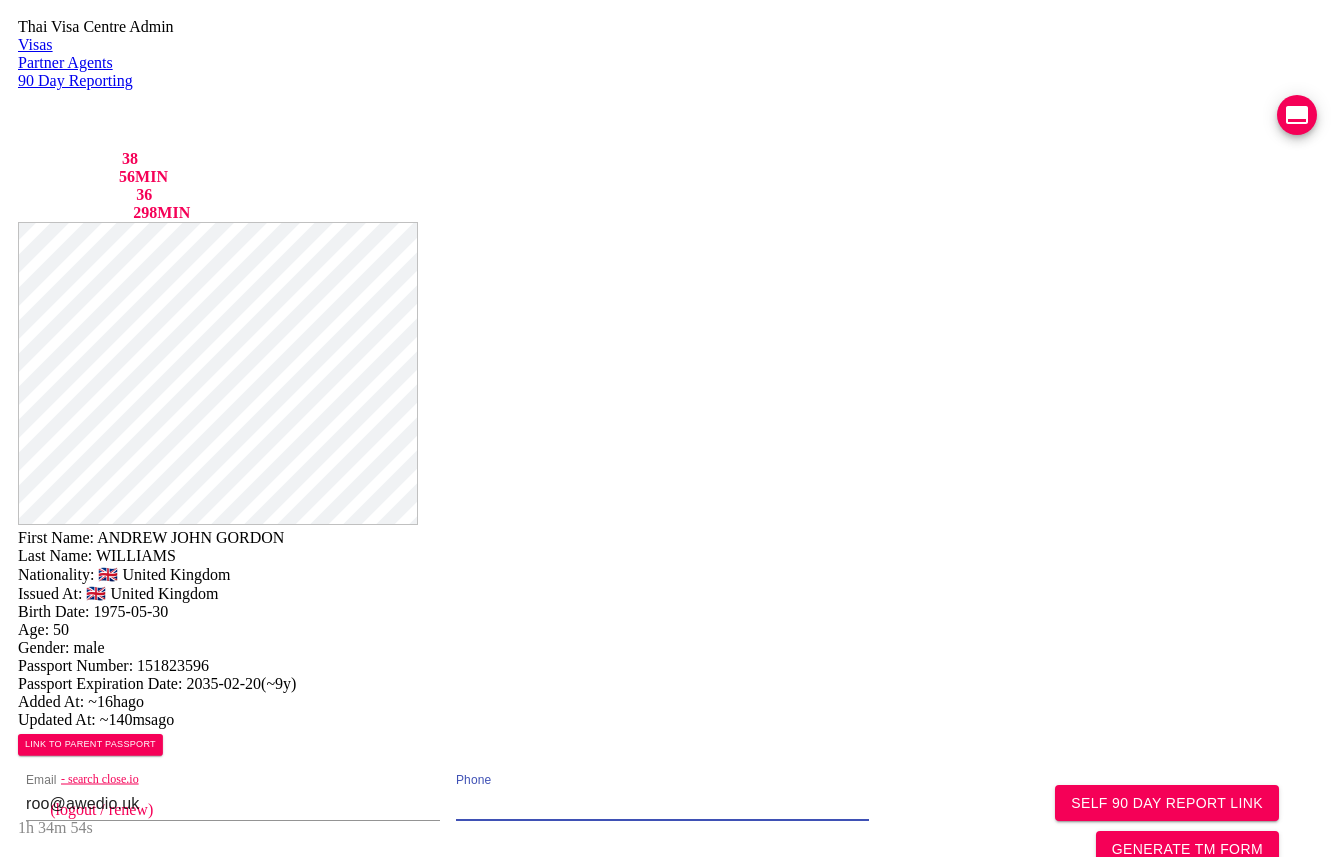 click at bounding box center (663, 805) 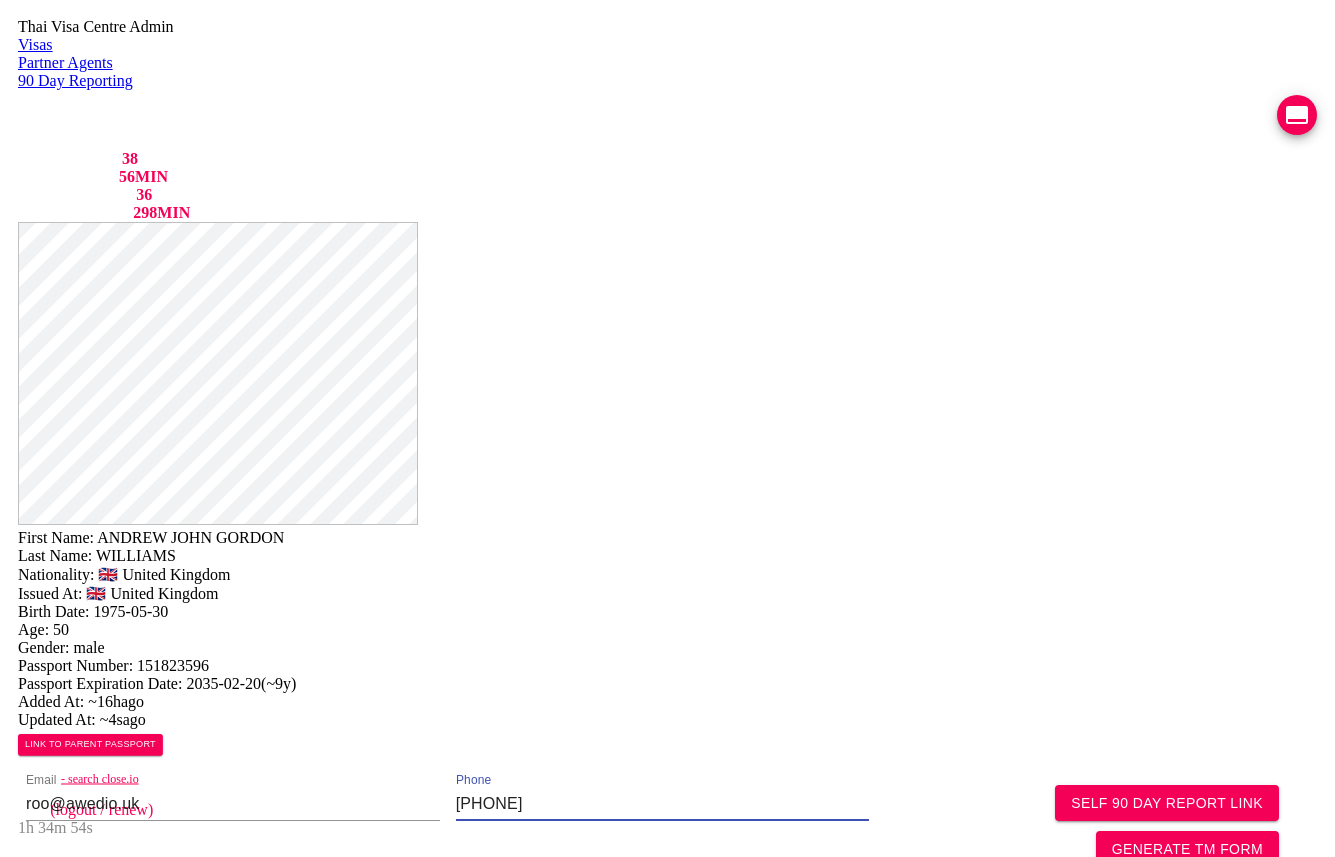 type on "065 660 8387" 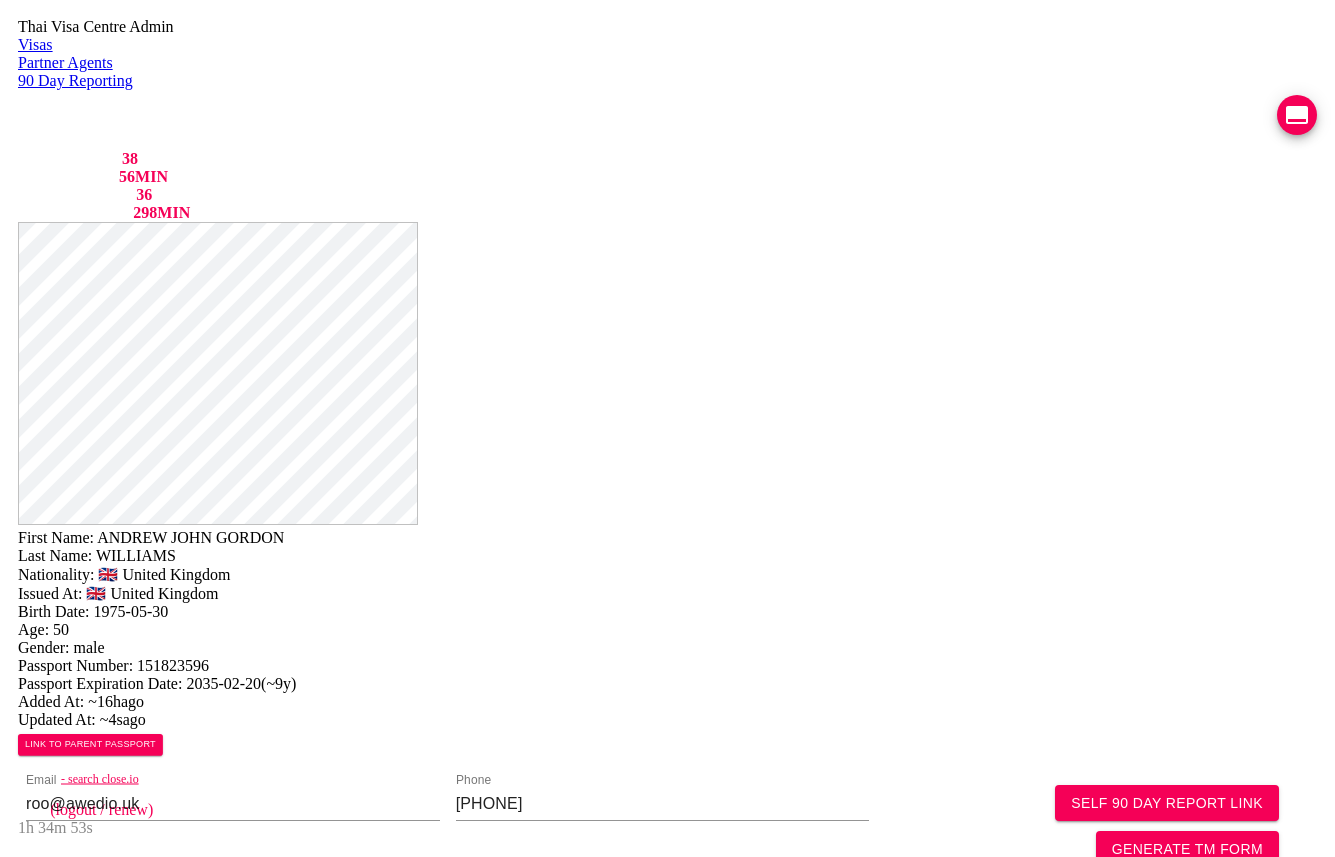 click on "Save Changes" at bounding box center [1102, 1052] 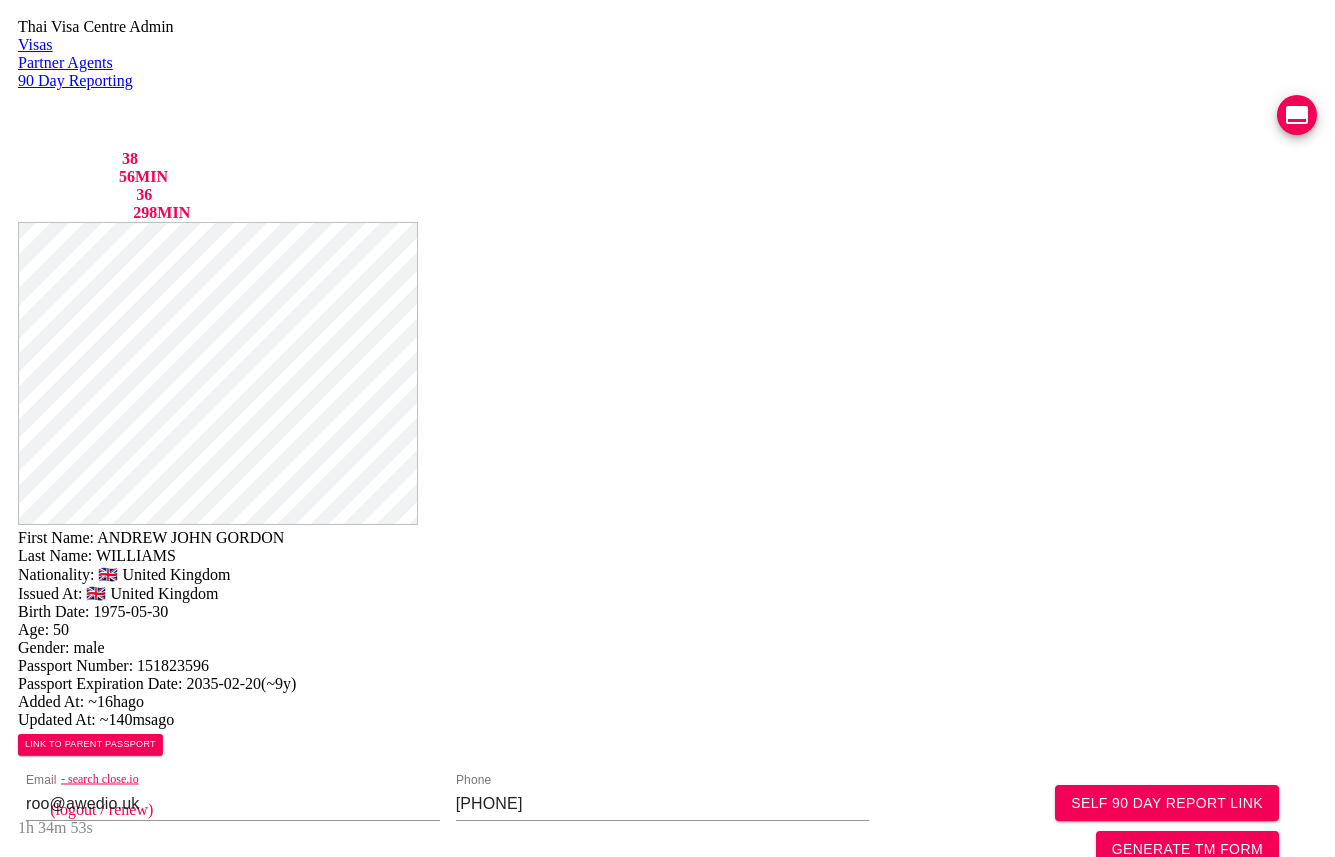 click on "Save Changes" at bounding box center (1102, 1052) 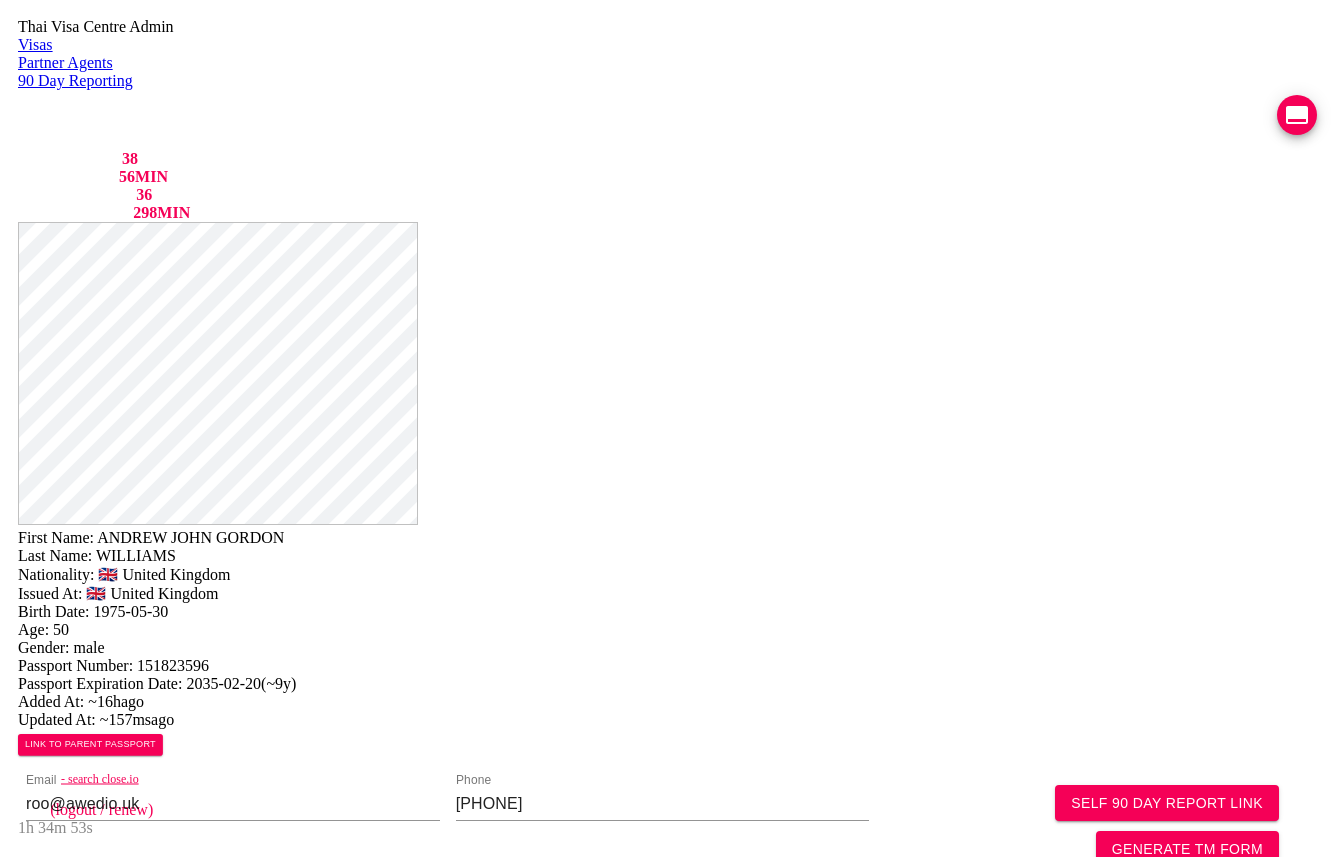 click on "Save Changes" at bounding box center (1102, 1052) 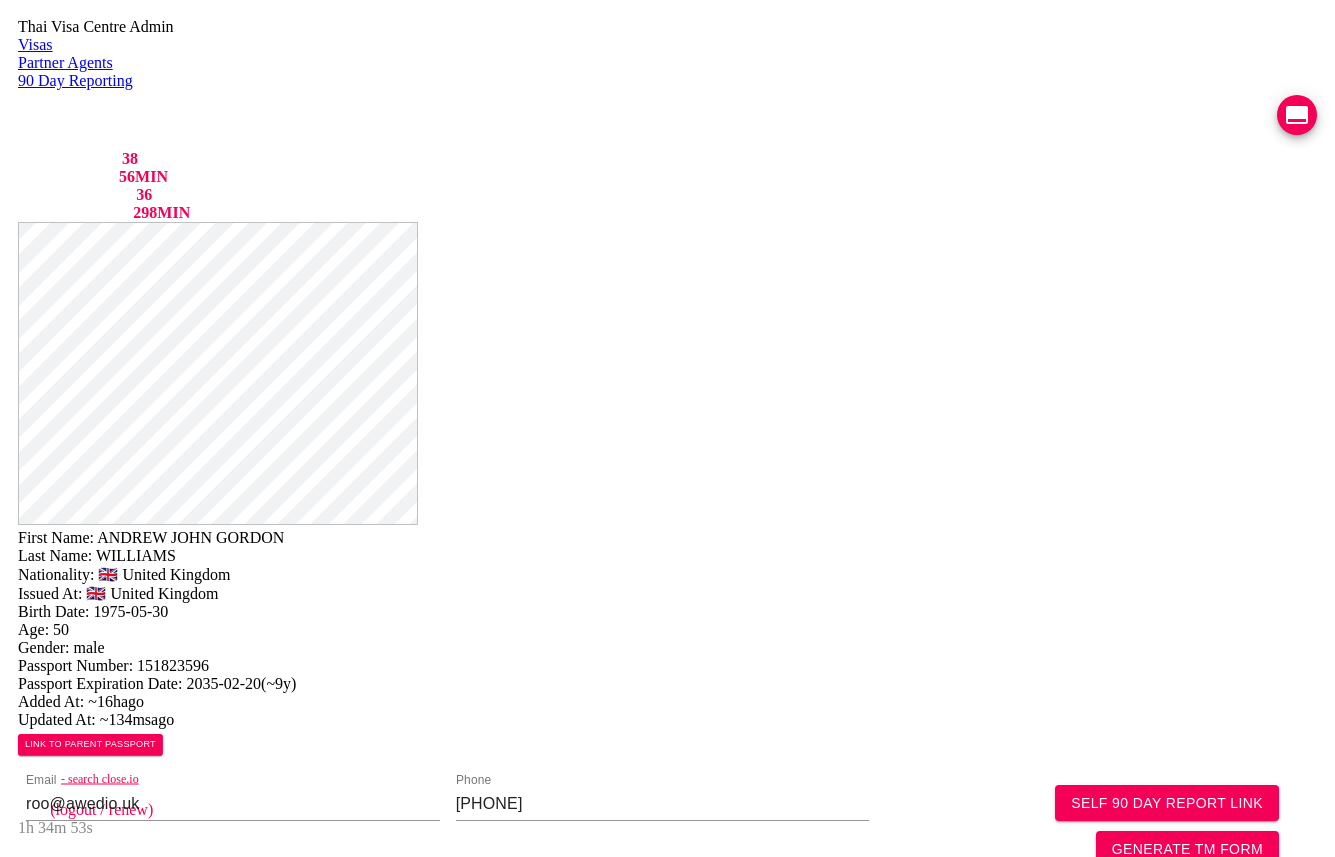 click on "Save Changes" at bounding box center [1102, 1052] 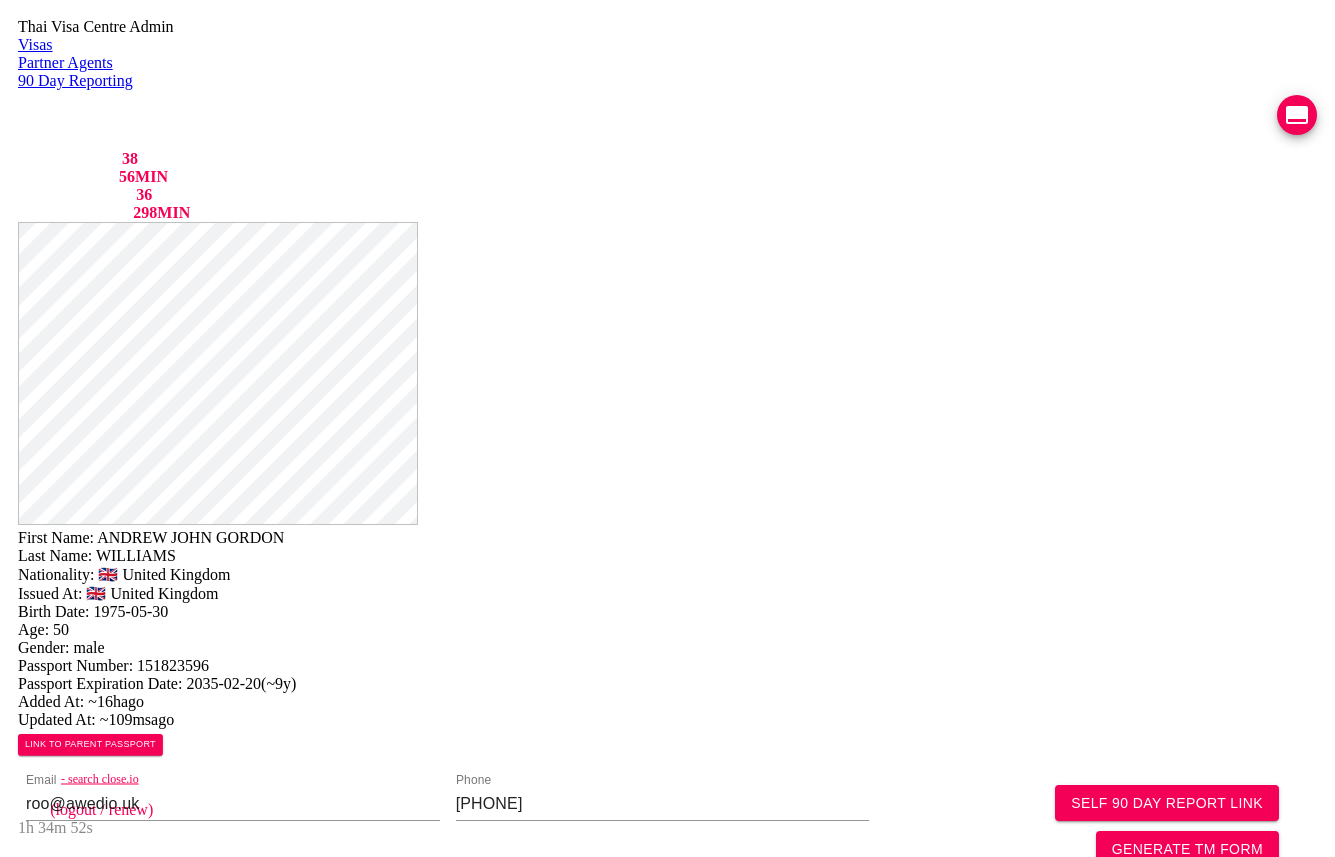 click on "Save Changes" at bounding box center [1102, 1052] 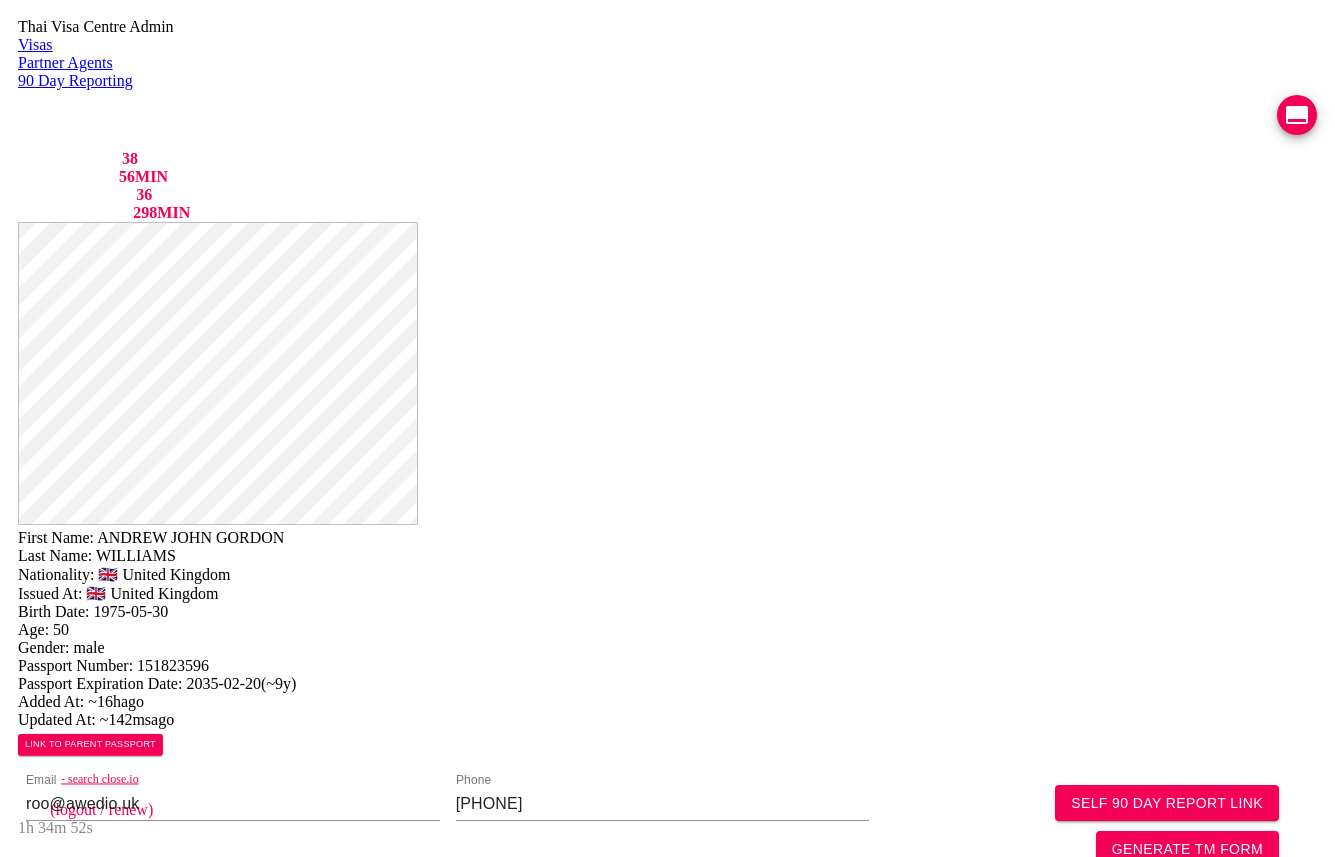 click on "Save Changes" at bounding box center [1102, 1052] 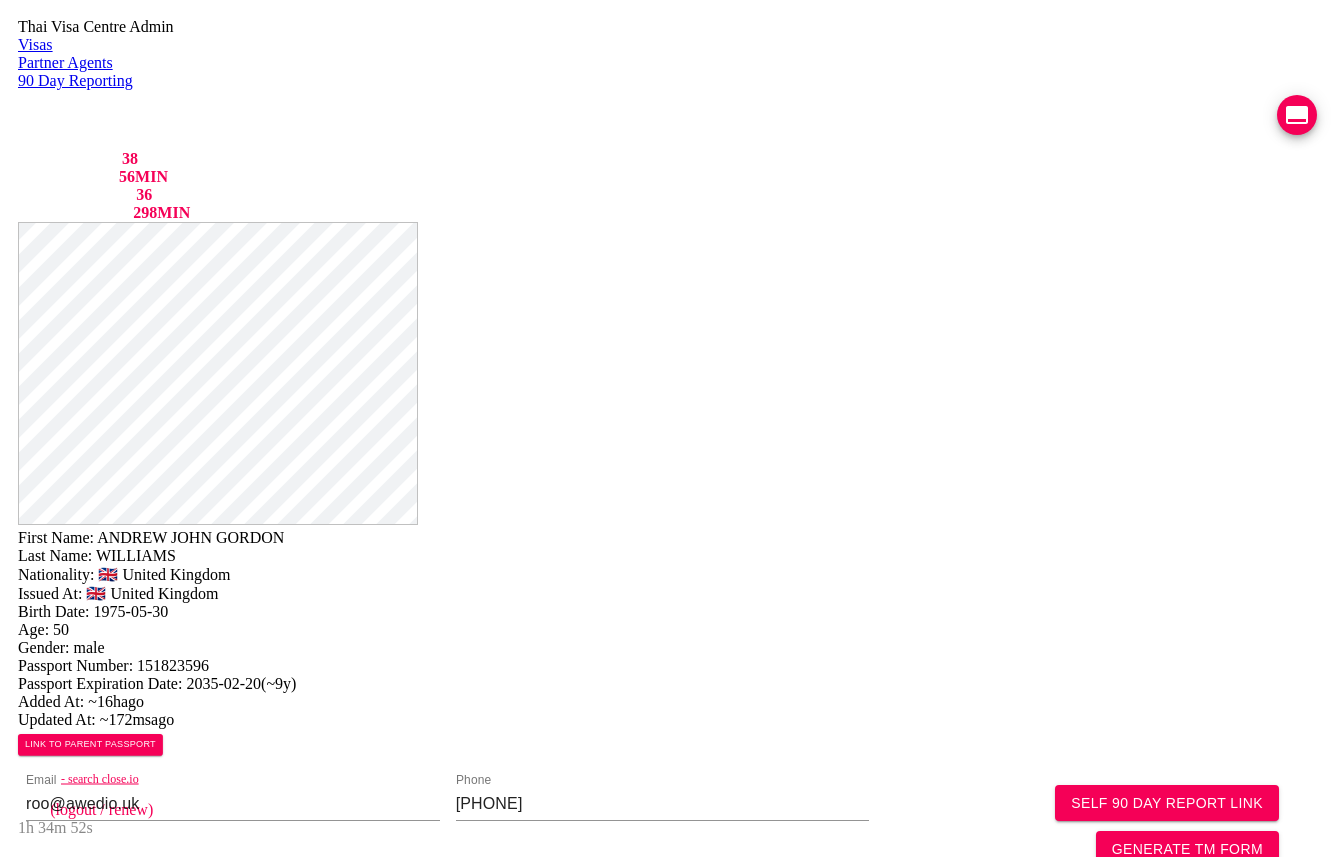 click on "Save Changes" at bounding box center (1102, 1052) 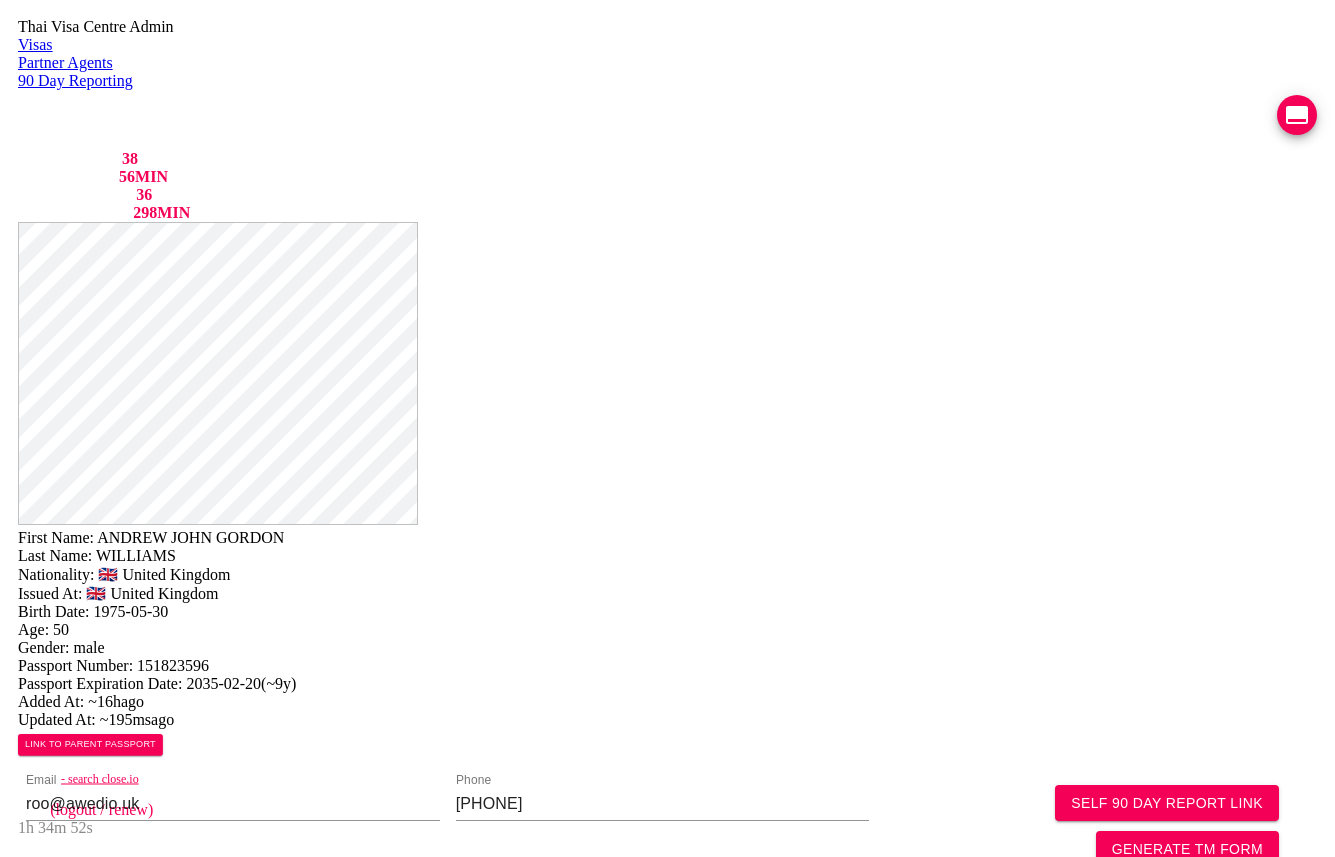 click on "Save Changes" at bounding box center (1102, 1052) 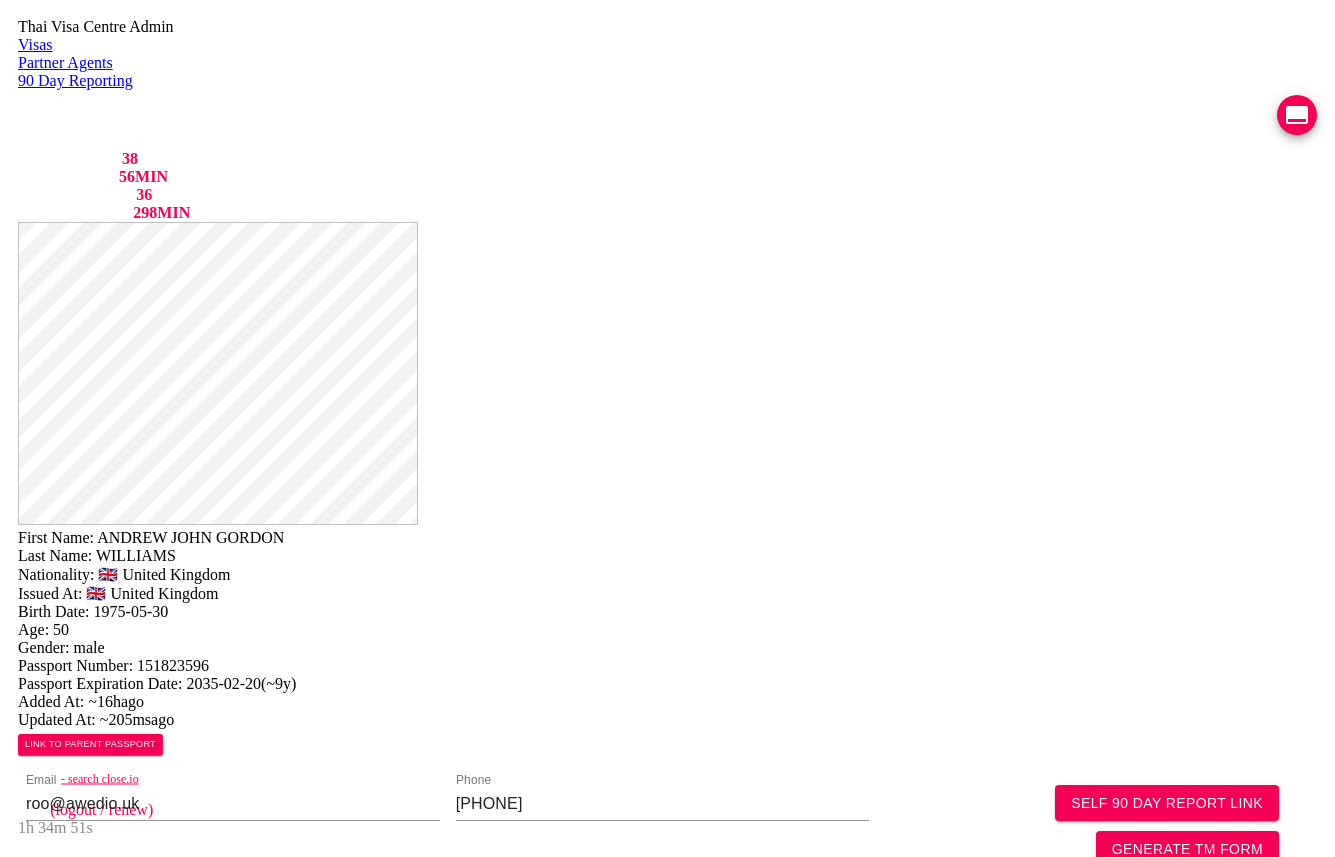 click on "Save Changes" at bounding box center (1102, 1052) 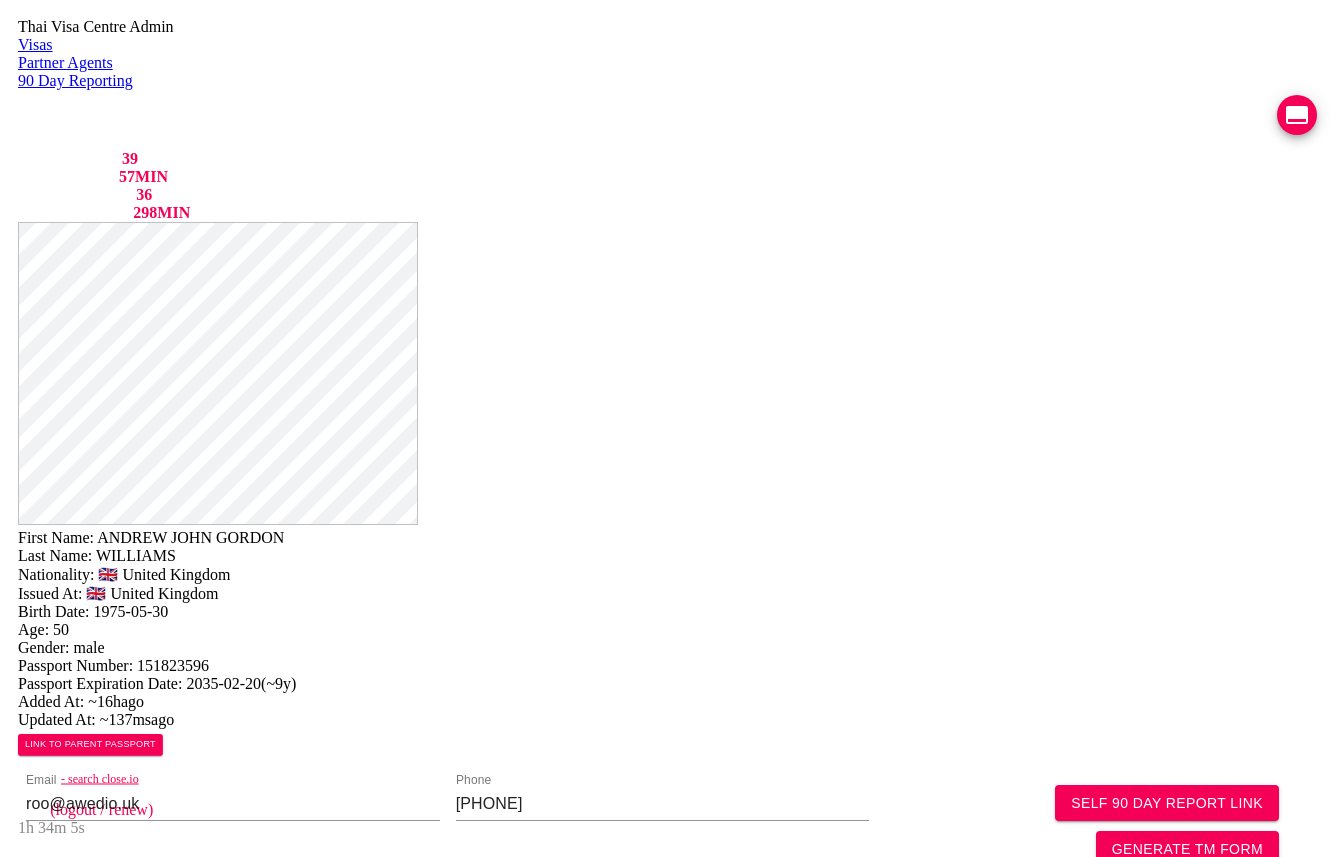 scroll, scrollTop: 0, scrollLeft: 0, axis: both 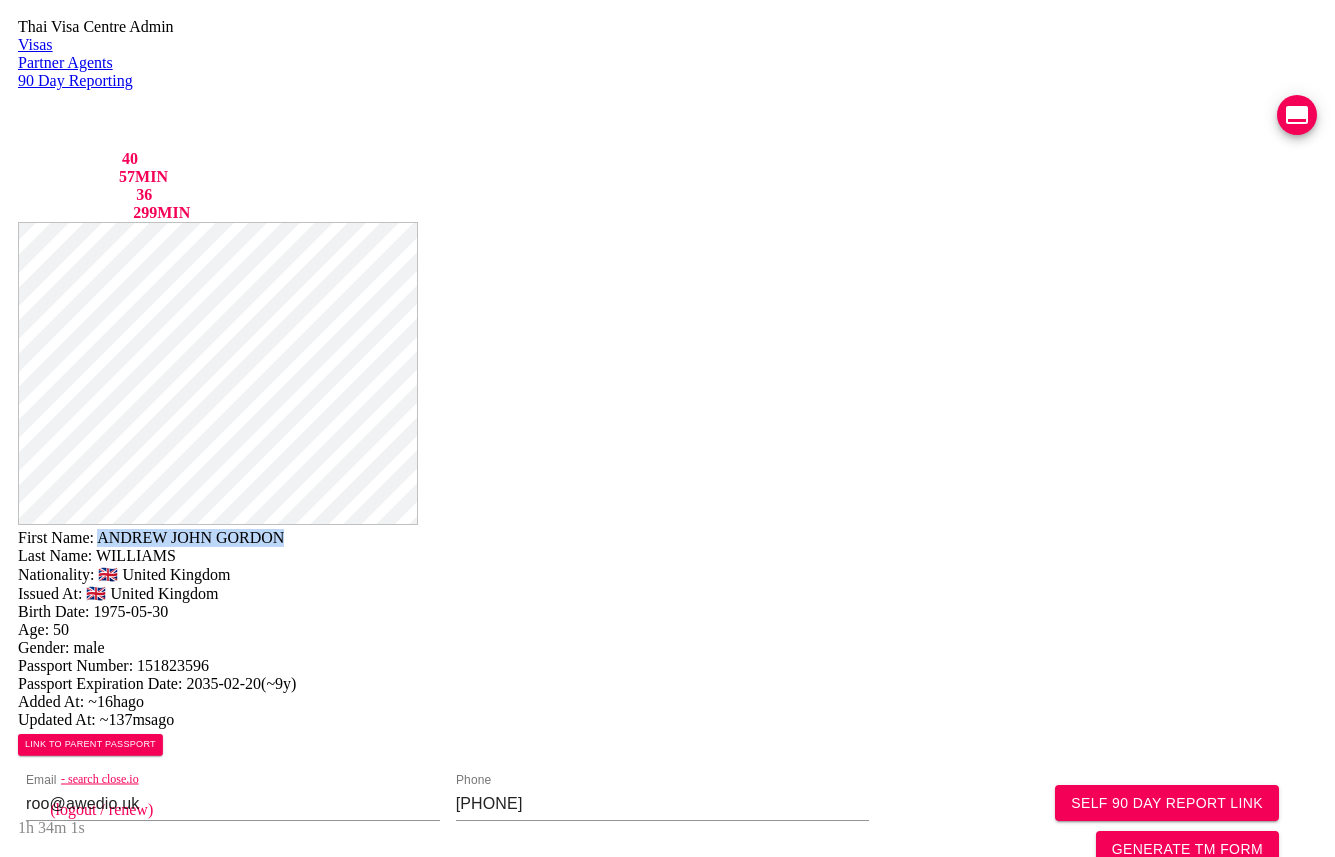 drag, startPoint x: 781, startPoint y: 45, endPoint x: 979, endPoint y: 54, distance: 198.20444 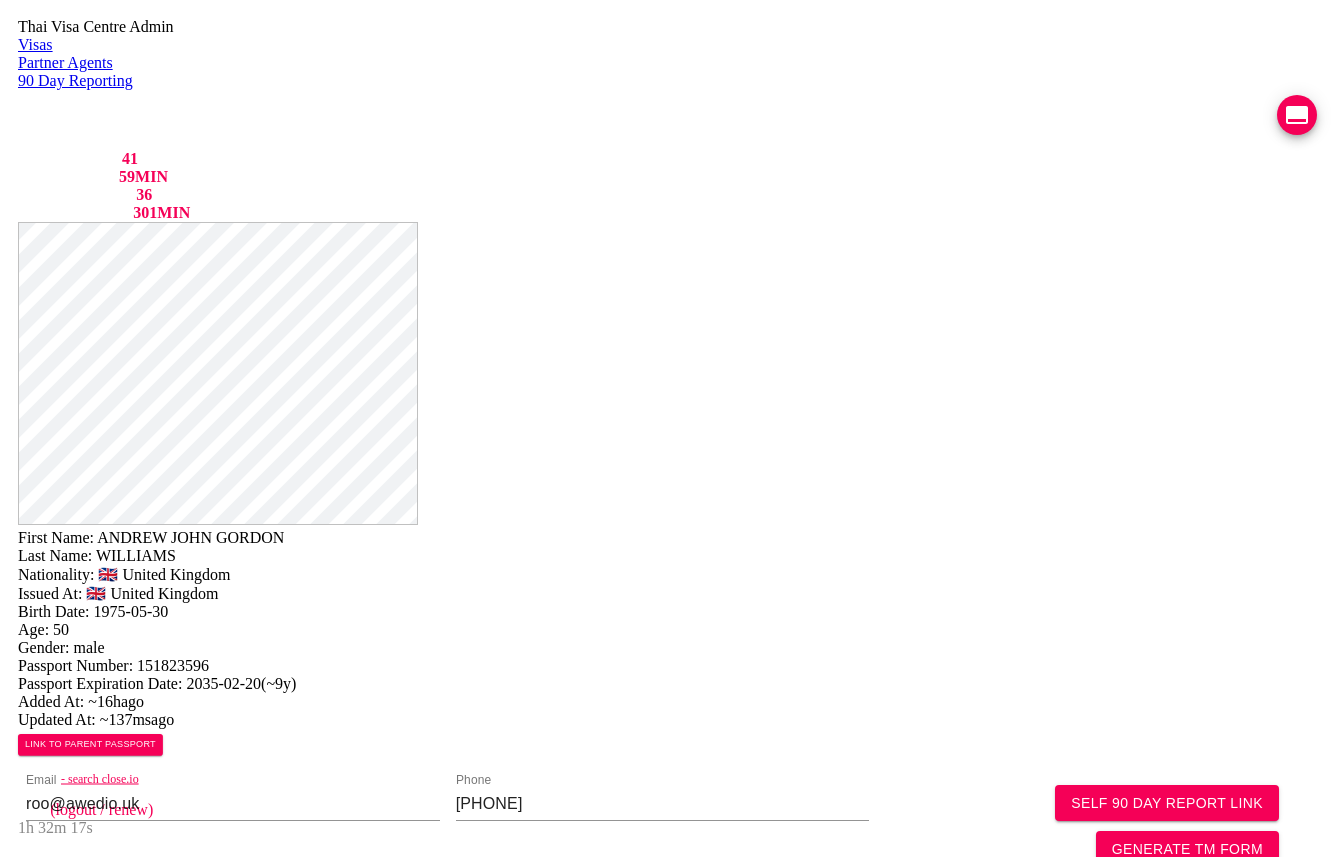 drag, startPoint x: 1137, startPoint y: 485, endPoint x: 903, endPoint y: 440, distance: 238.28764 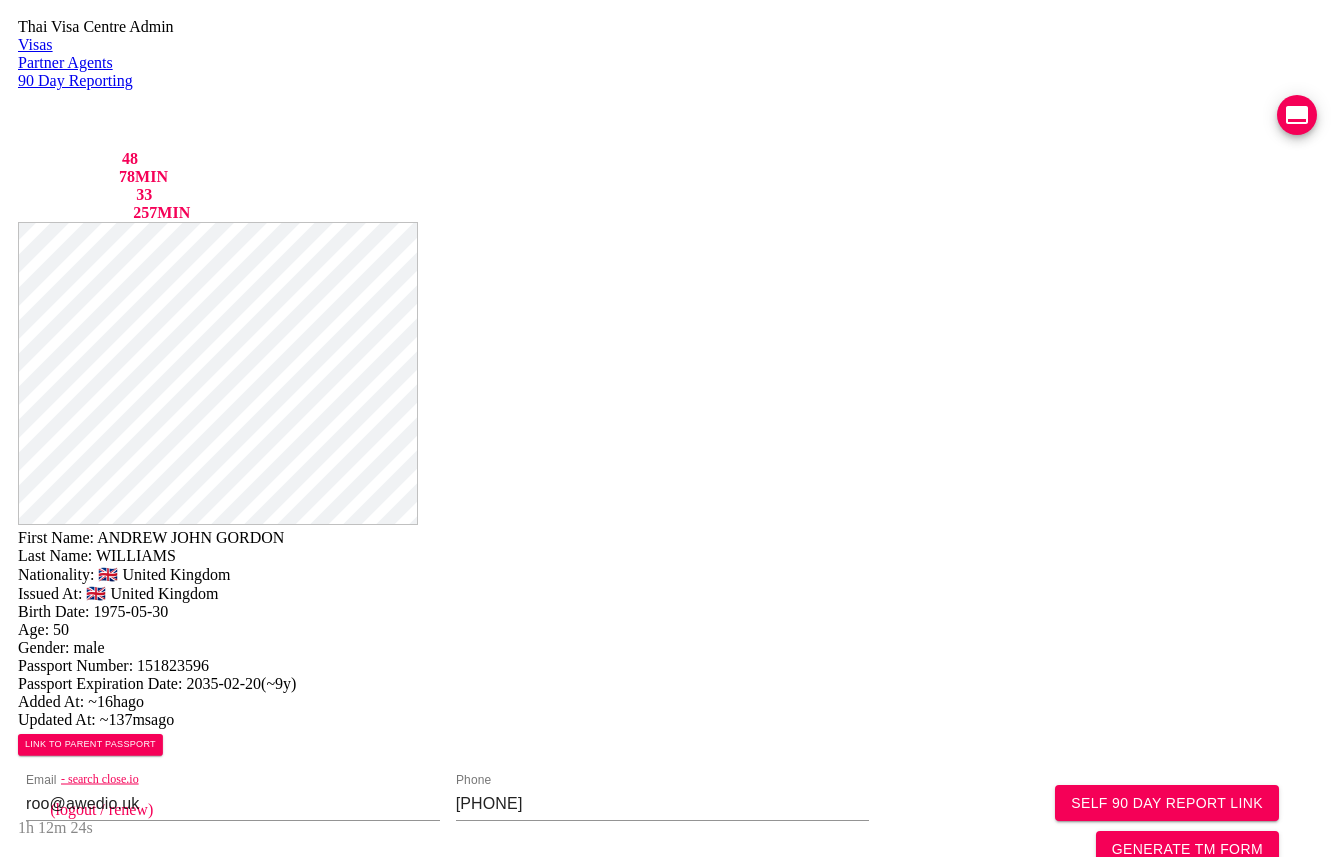 drag, startPoint x: 996, startPoint y: 253, endPoint x: 934, endPoint y: 232, distance: 65.459915 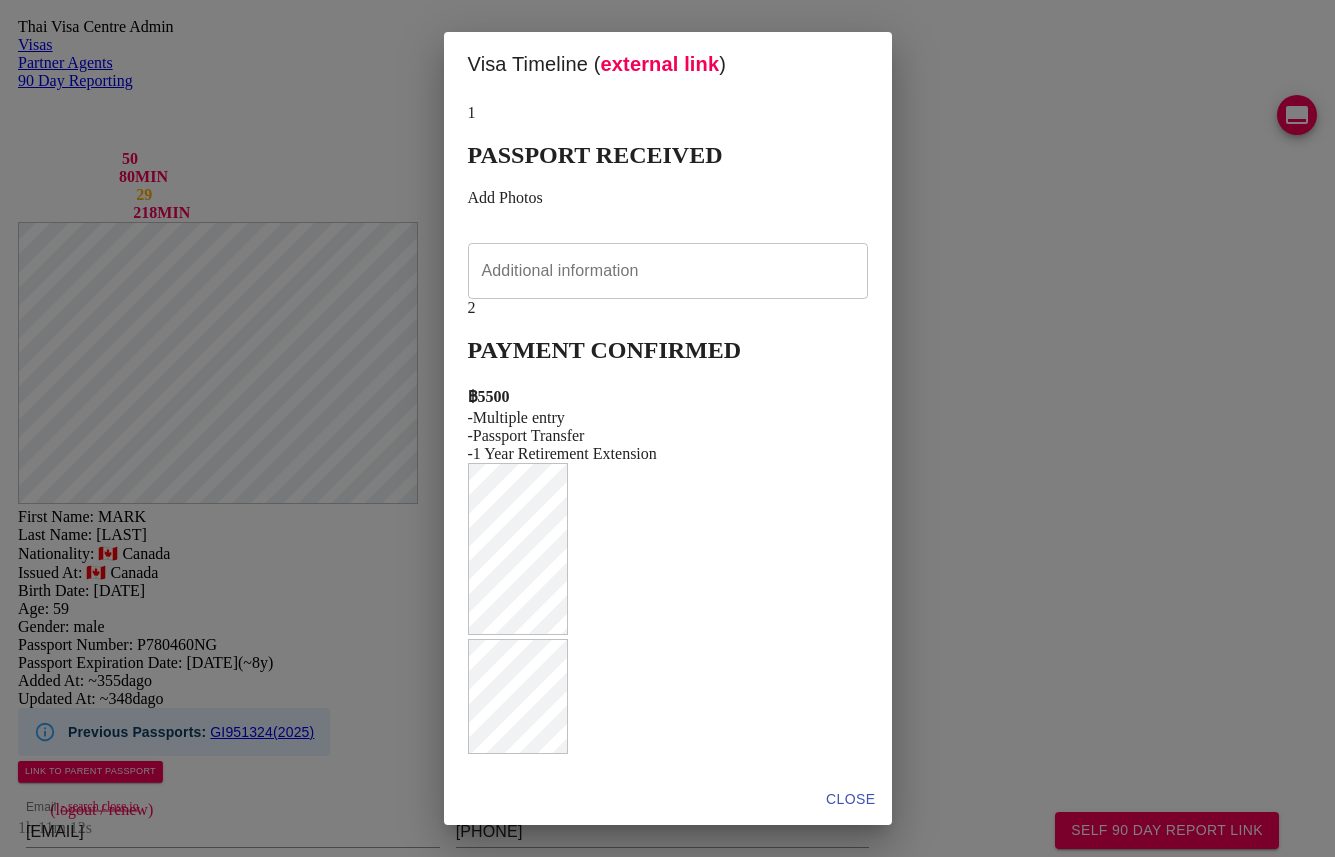 scroll, scrollTop: 0, scrollLeft: 0, axis: both 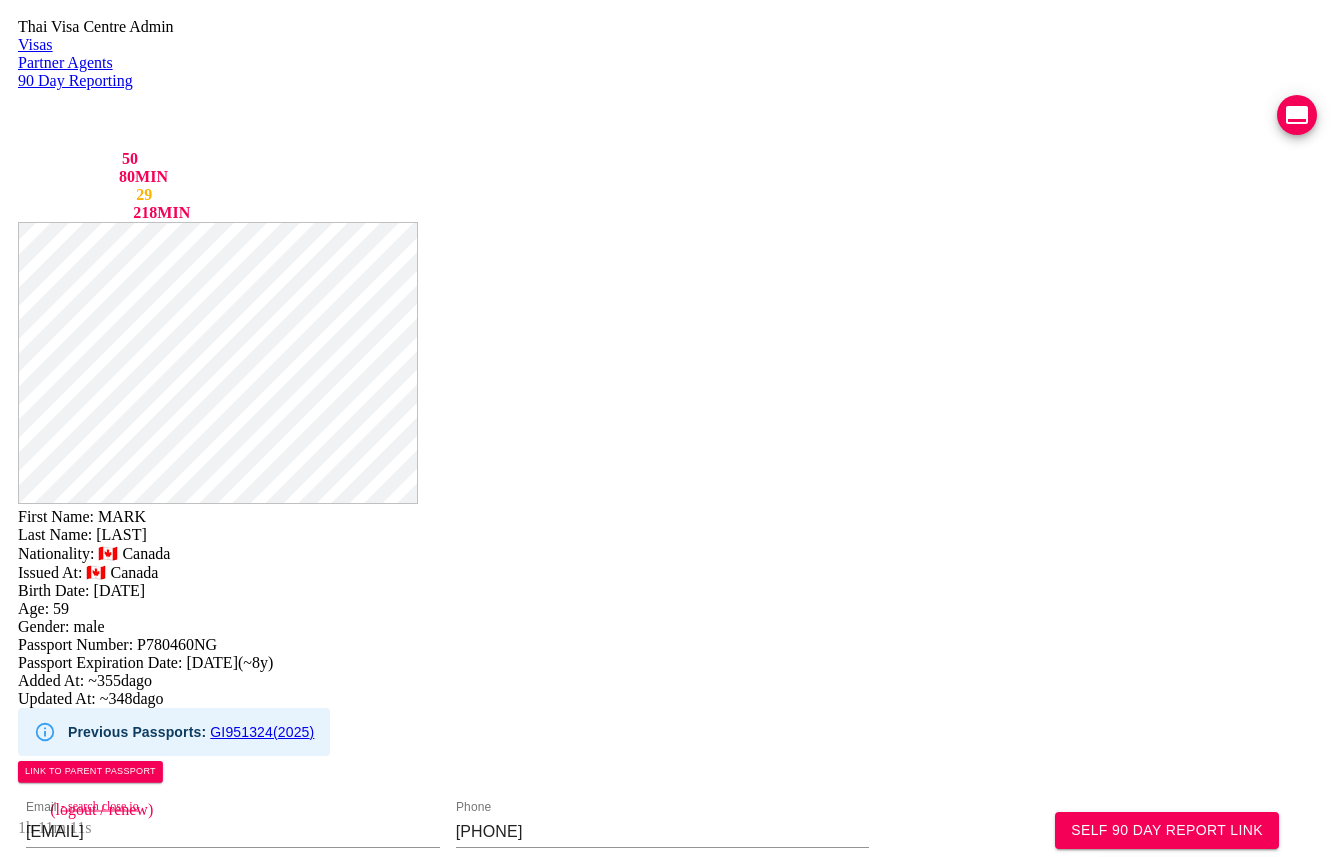 click on "First Name:   [FIRST] Last Name:   [LAST] Nationality:   🇨🇦   [COUNTRY] Issued At:   🇨🇦   [COUNTRY] Birth Date:   [DATE] Age:   [AGE] Gender:   male Passport Number:   [PASSPORT] Passport Expiration Date:   [DATE]  (  ~8y  ) Added At:   ~355d  ago Updated At:   ~348d  ago Previous Passports:   [PASSPORT]  ( [YEAR] ) LINK TO PARENT PASSPORT SELF 90 DAY REPORT LINK GENERATE TM FORM  - search close.io Email [EMAIL] Phone [PHONE] Line Reporting Address Mailing Address English Watermark Chao Phraya
Unit No: [NUMBER]/[NUMBER] Mailing Address Thai ห้องเลขที่ [NUMBER]/[NUMBER] คอนโดวอเตอร์มาร์ก เจ้าพระยา เลขที่ [NUMBER] ถนนเจริญนคร แขวงบางลำภูล่าง เขตคลองสาน จังหวัดกรุงเทพมหานคร [POSTAL_CODE] Save Changes Application photos  Uploaded photos ( [NUMBER]  images)  Mentions ( [NUMBER]  images) no mentions Visa Stamps ADD VISA STAMP   Timeline Visa Type ▲ (" at bounding box center [667, 1203] 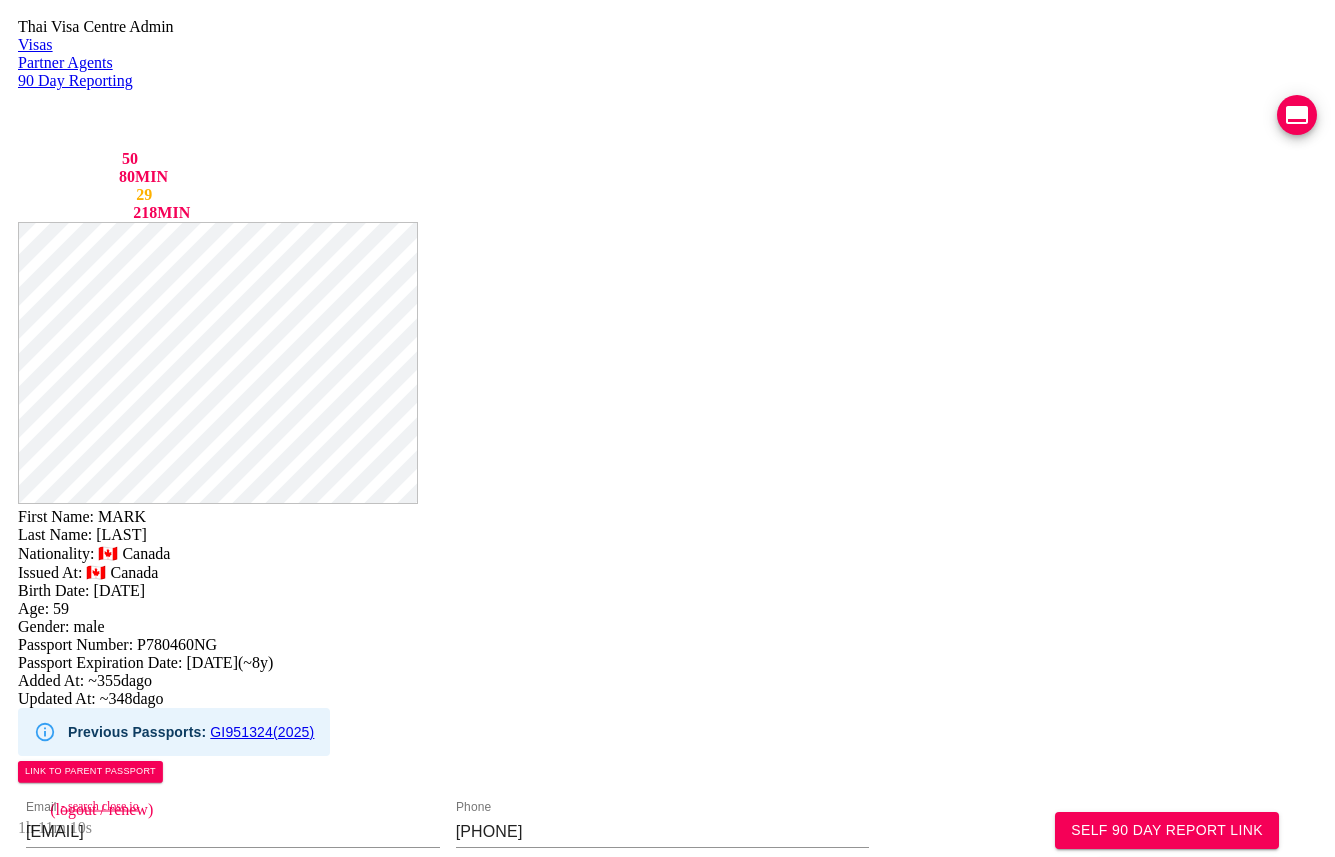 click on "Thai Visa Centre Admin Visas Partner Agents 90 Day Reporting" at bounding box center (667, 54) 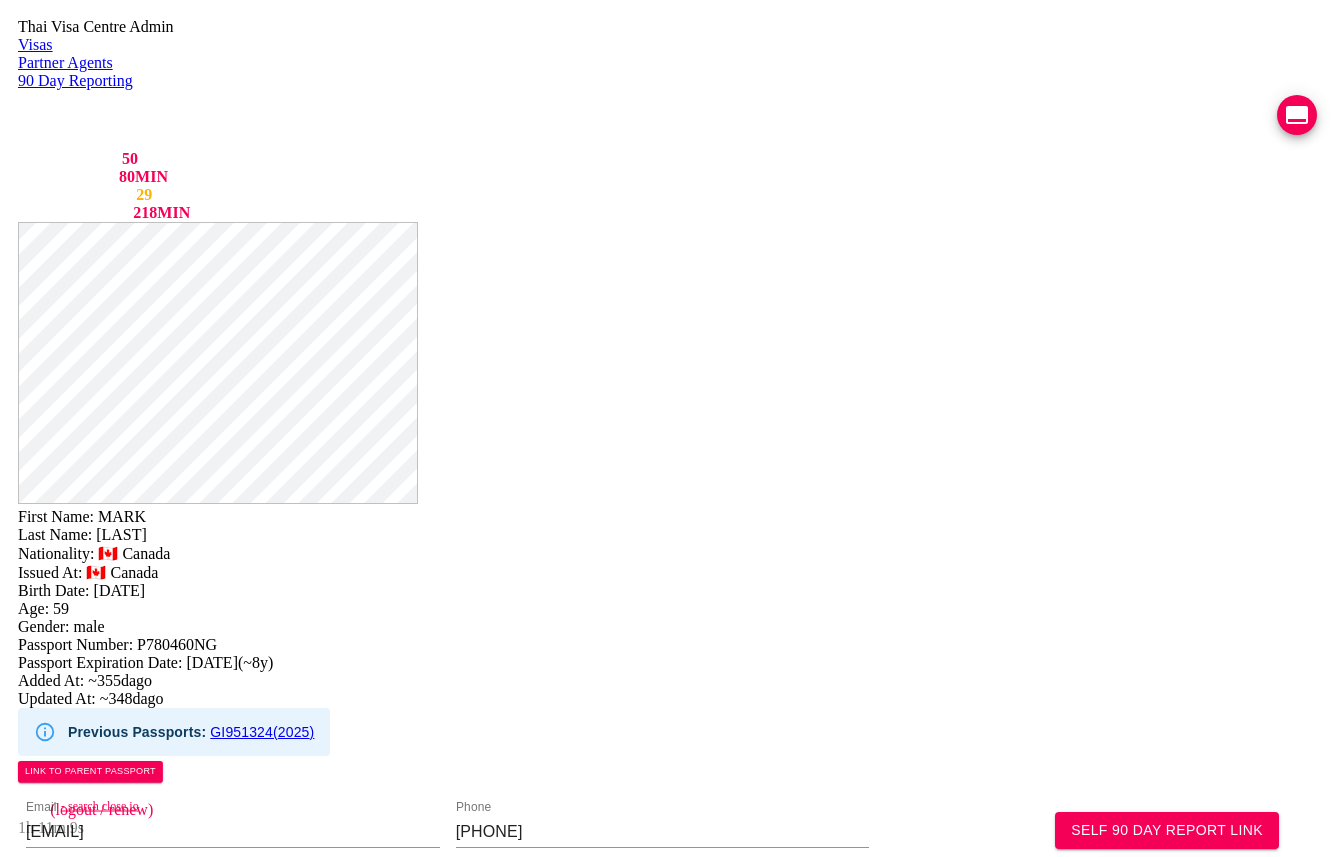 click on "Visas" at bounding box center (667, 45) 